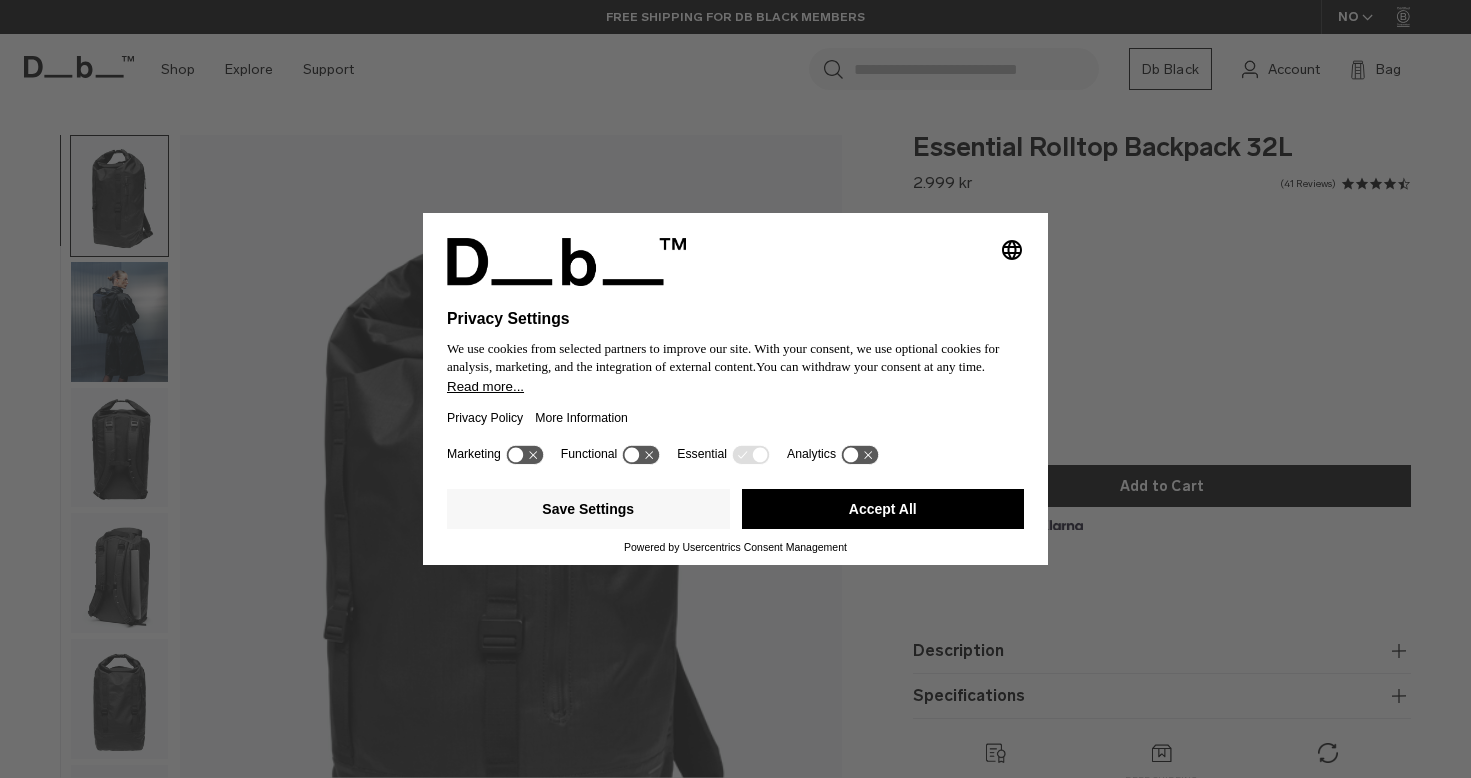 scroll, scrollTop: 0, scrollLeft: 0, axis: both 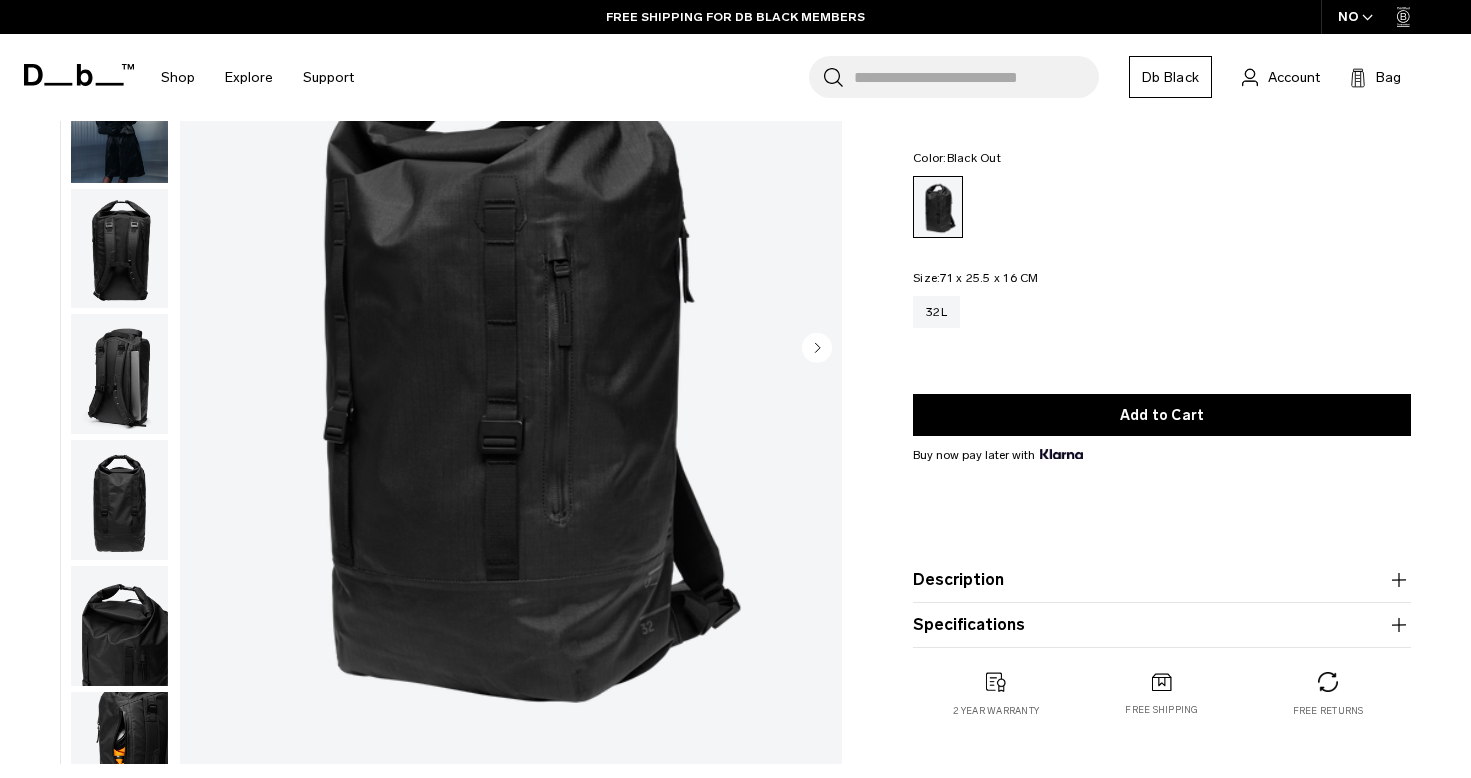 click 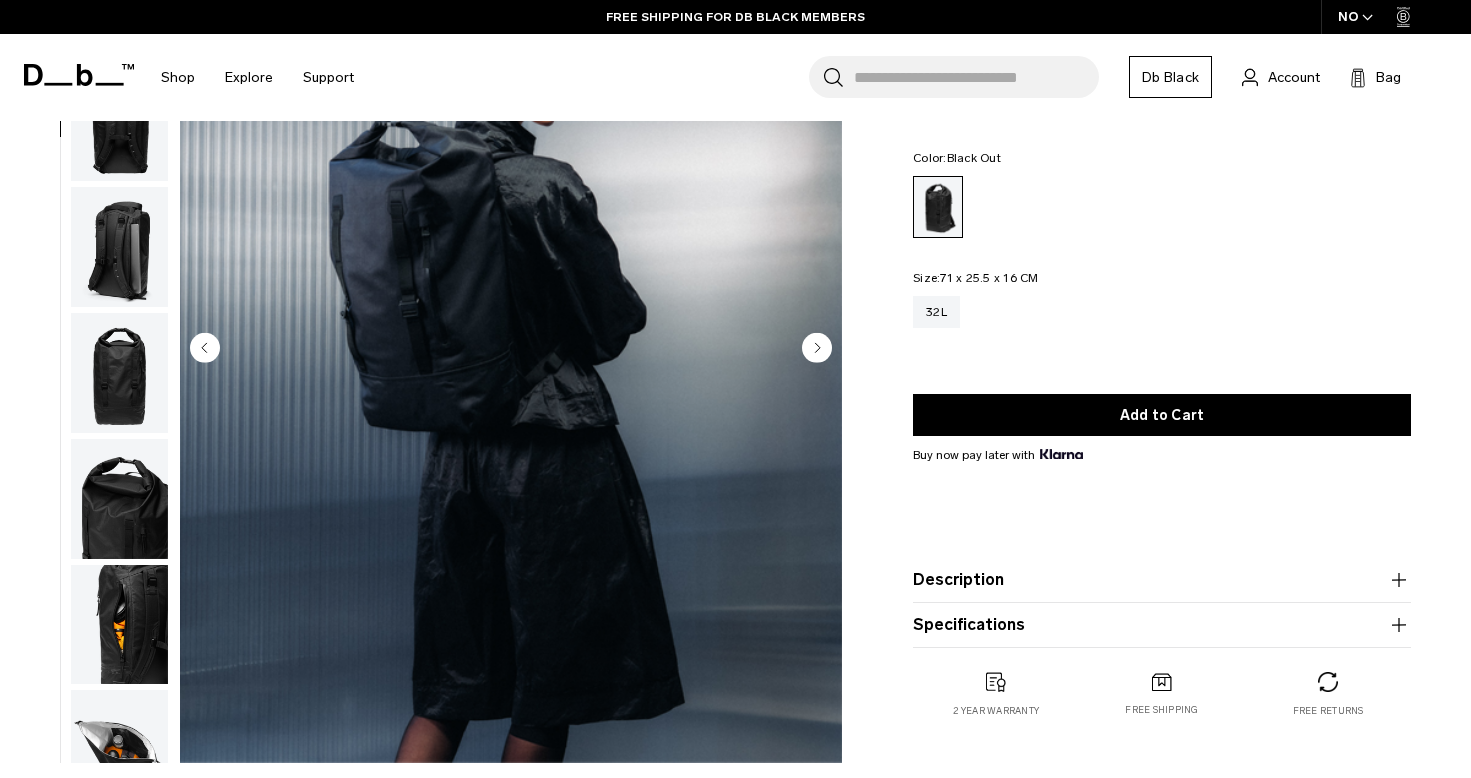 click 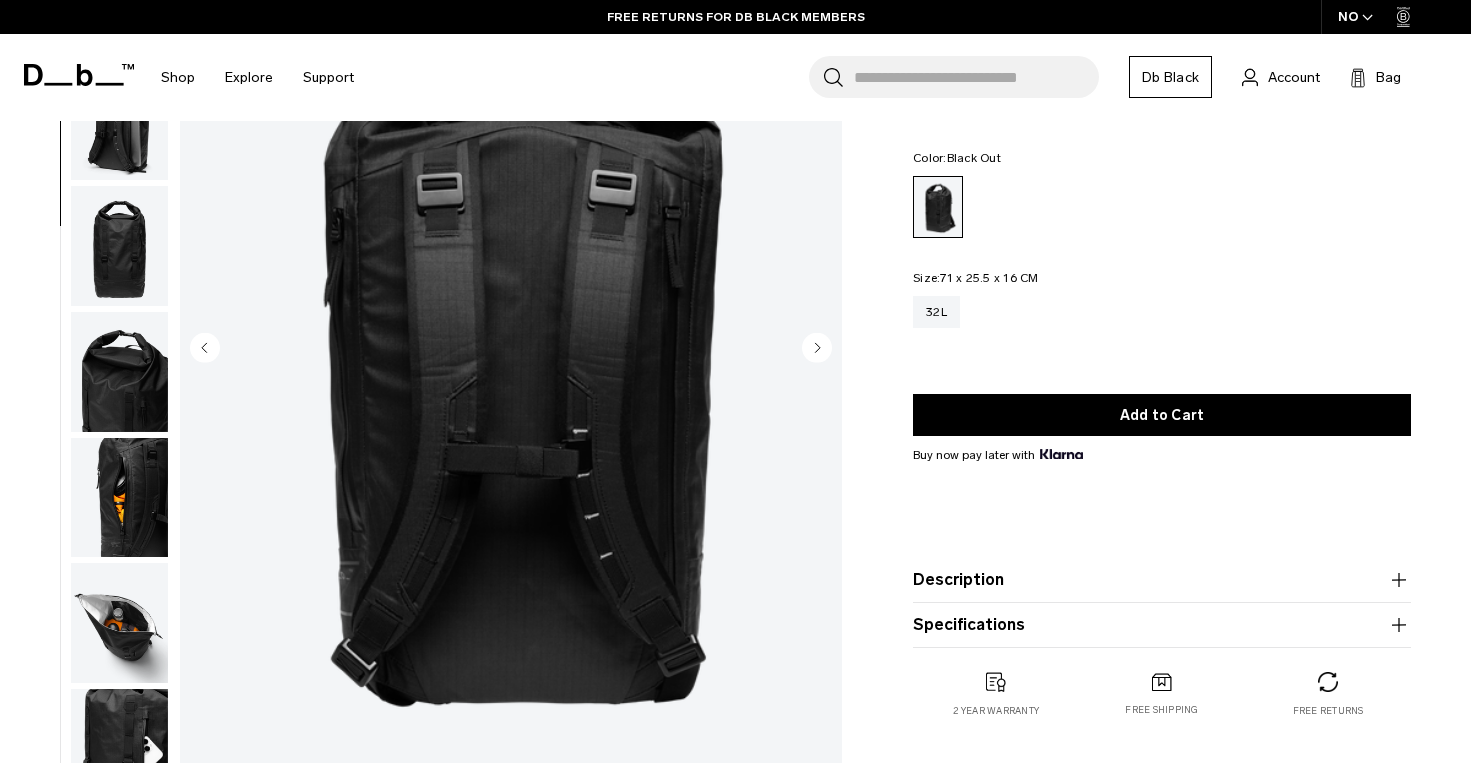 click 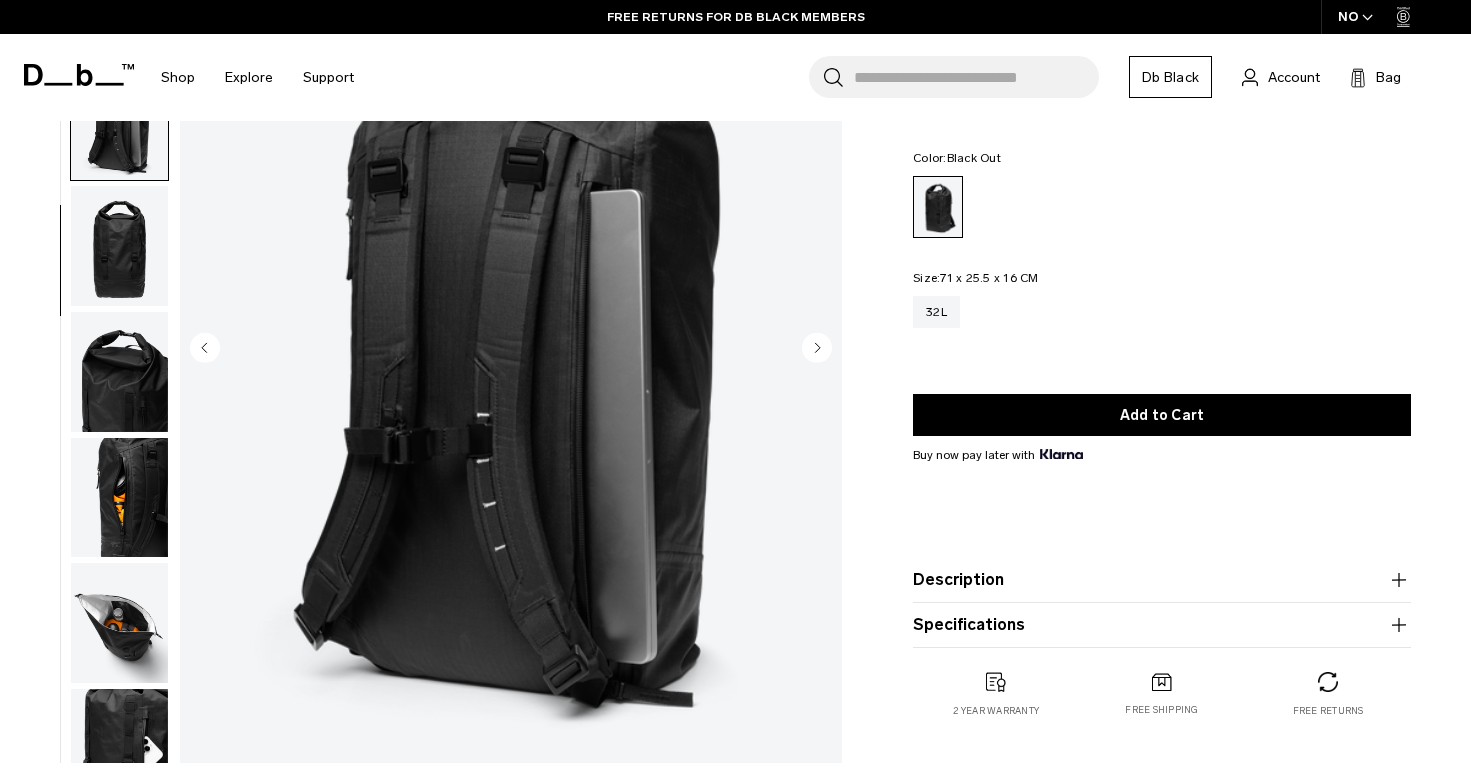 scroll, scrollTop: 314, scrollLeft: 0, axis: vertical 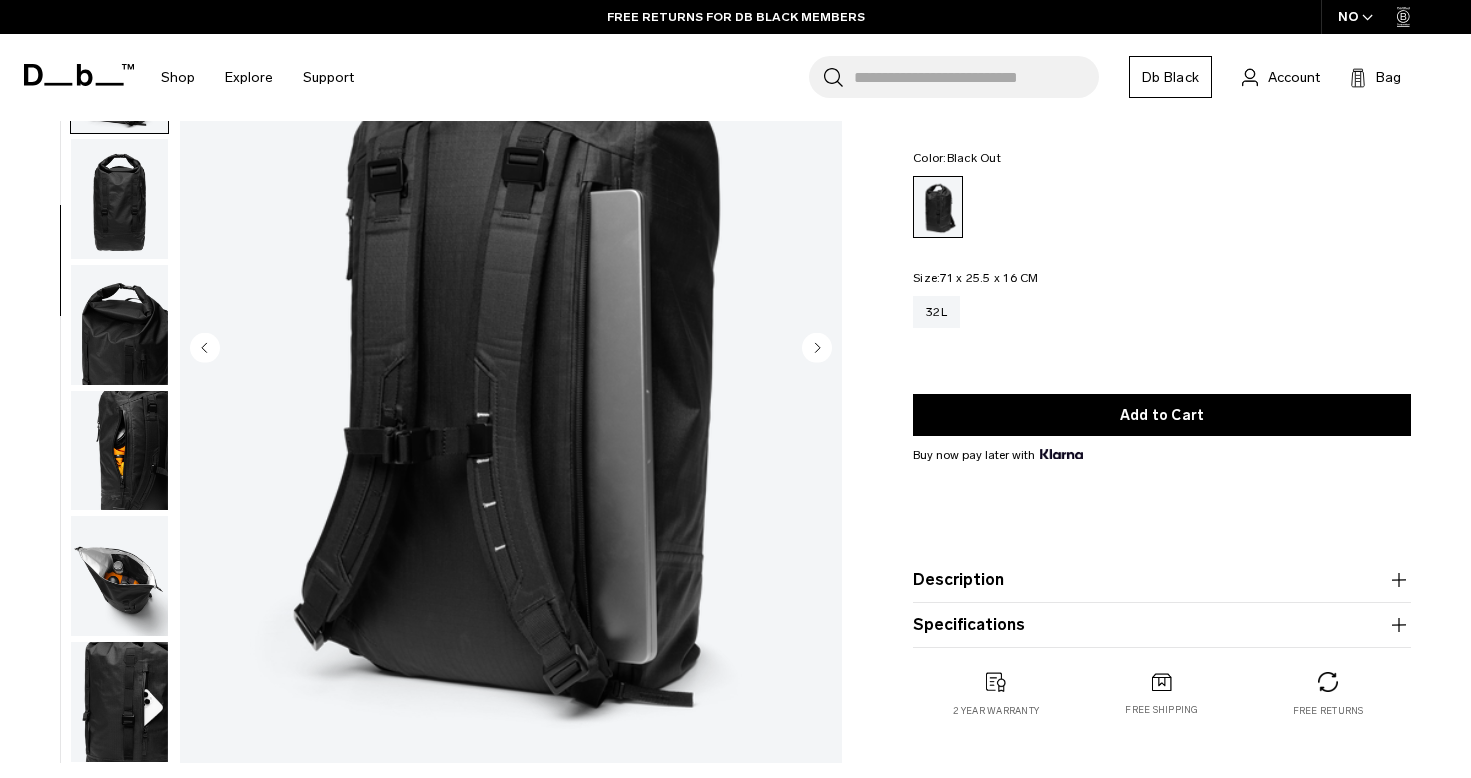 click 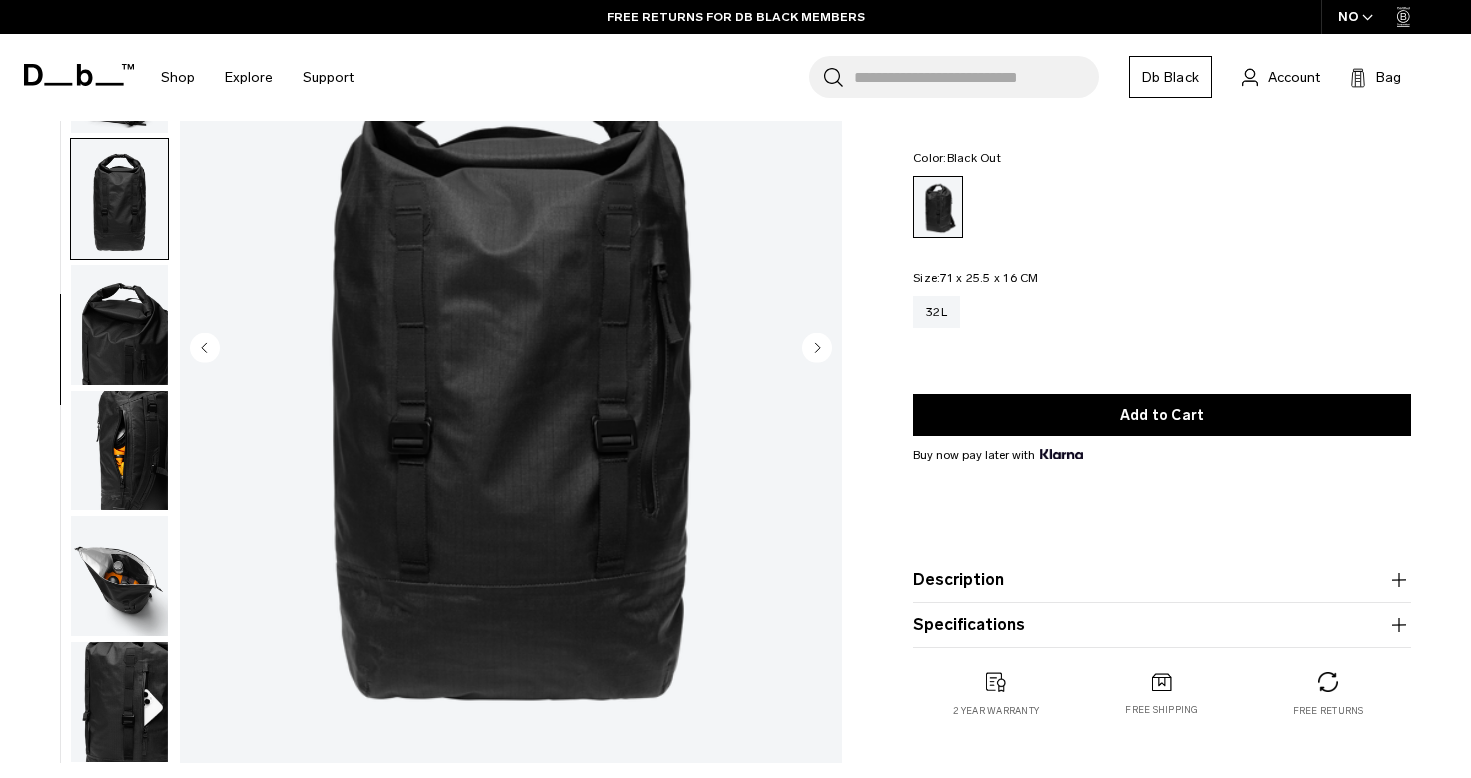 click 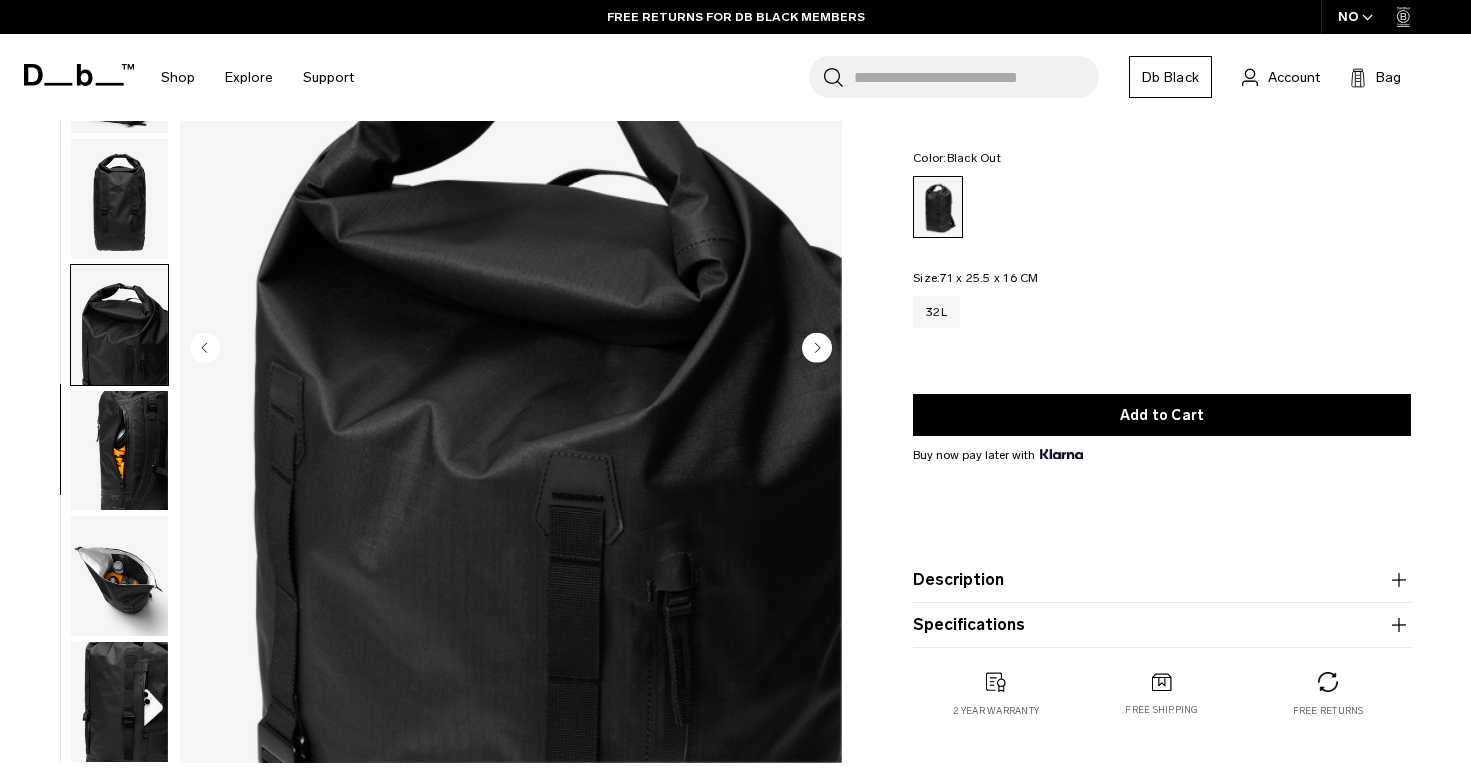 click 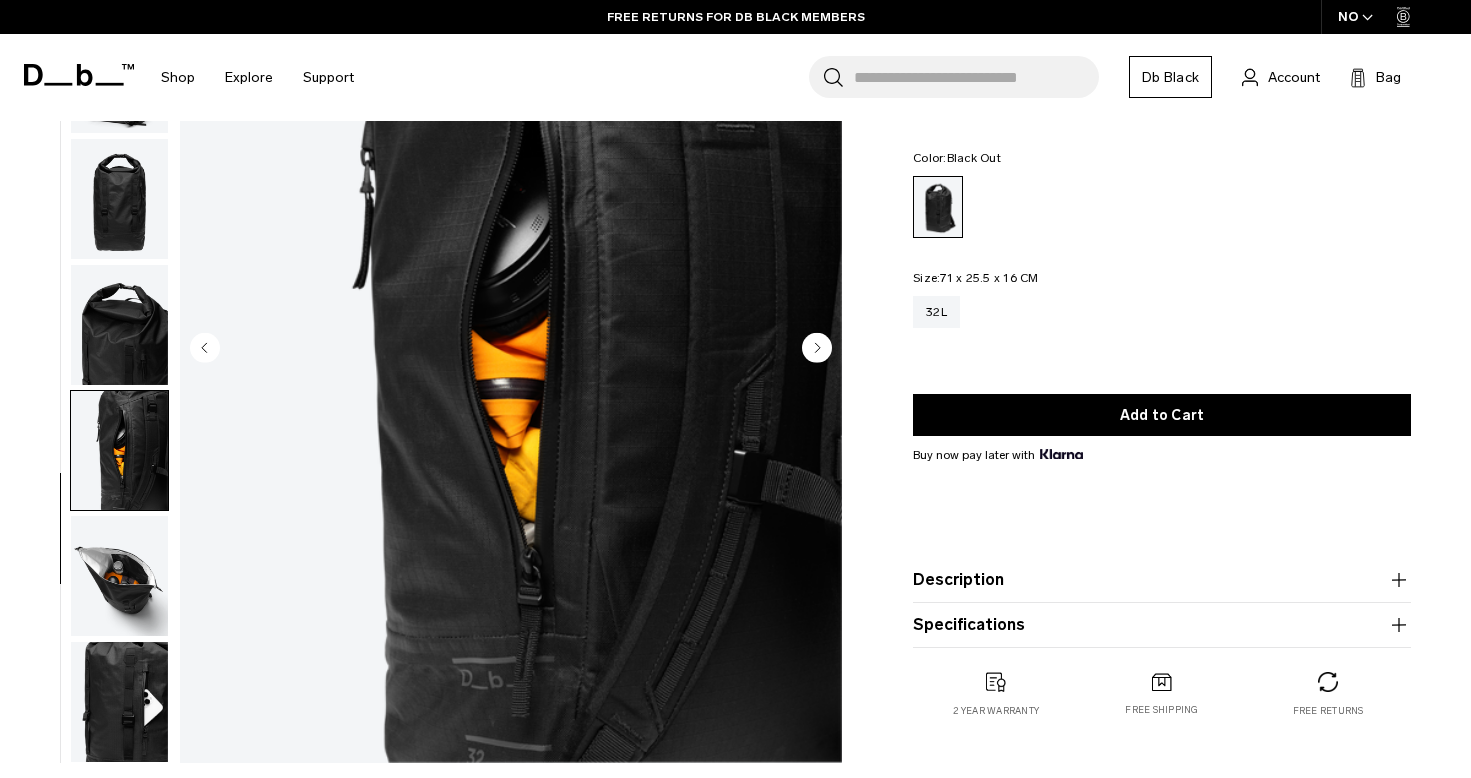 click 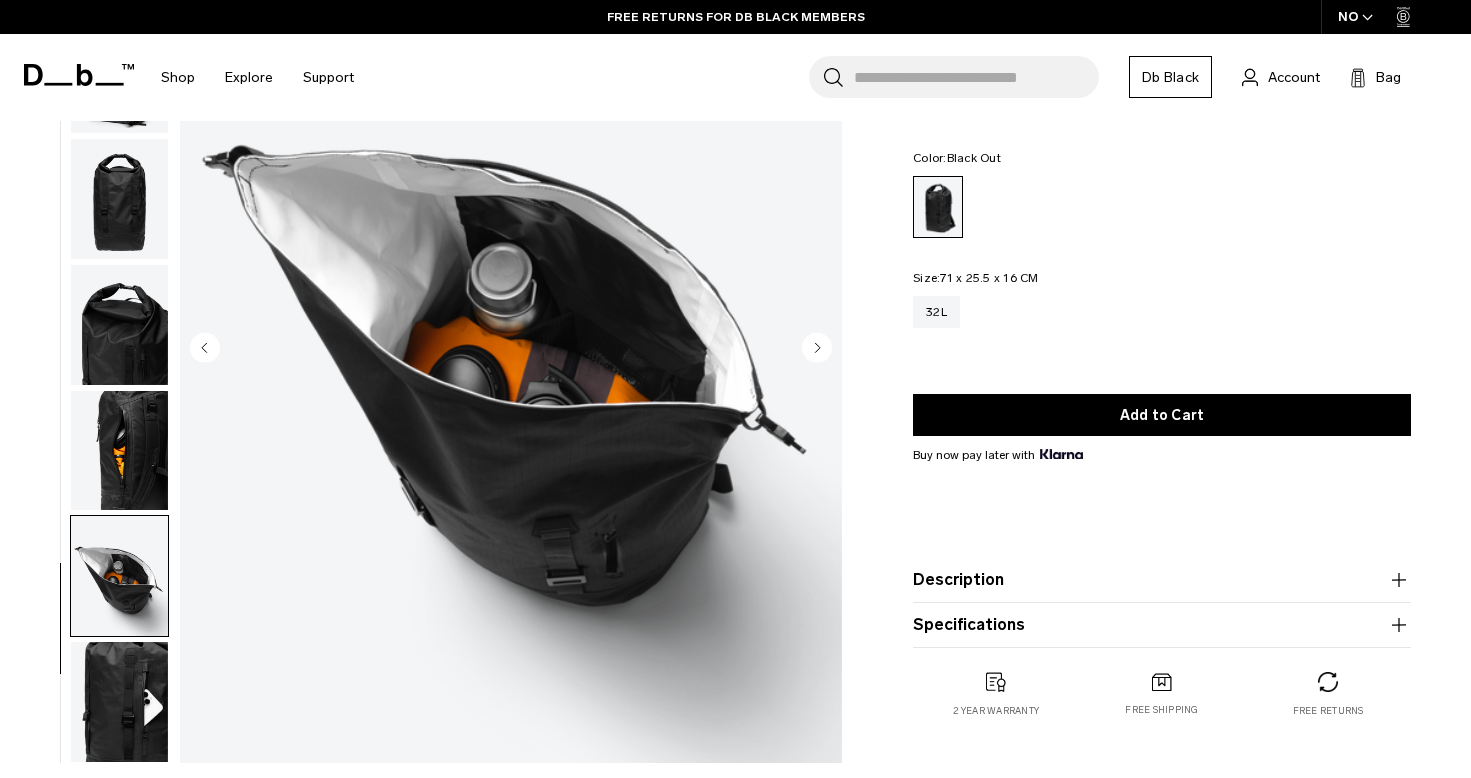 click 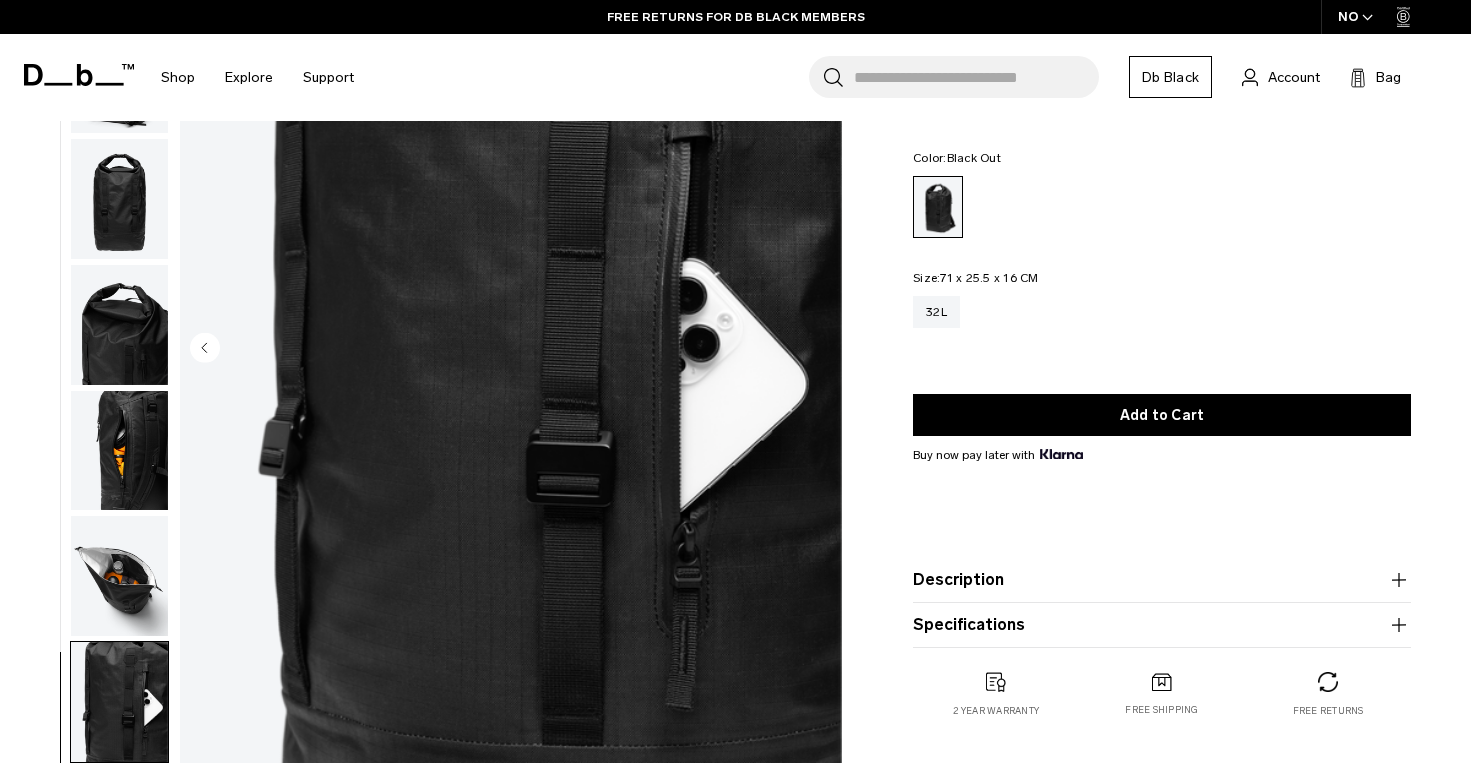 click at bounding box center (511, 349) 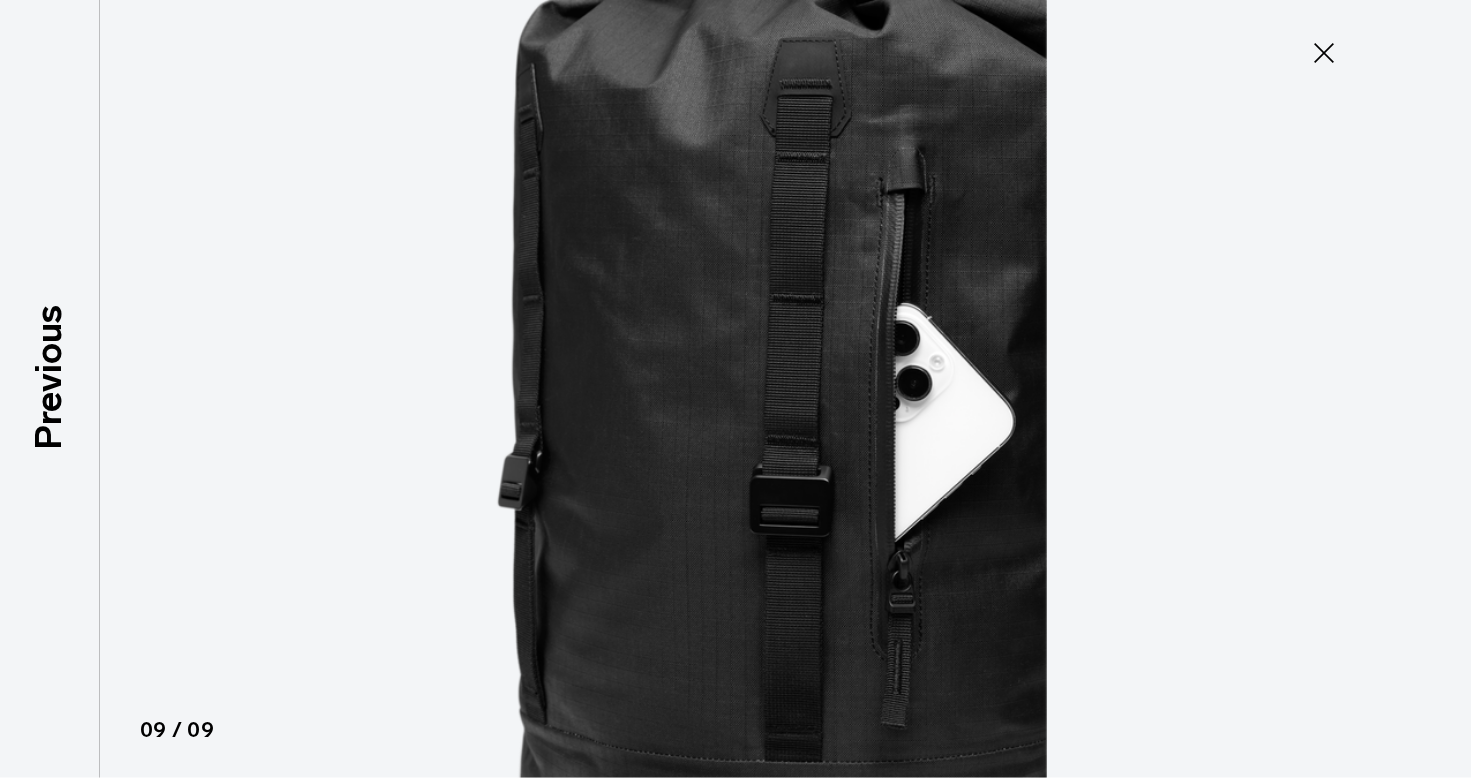 click 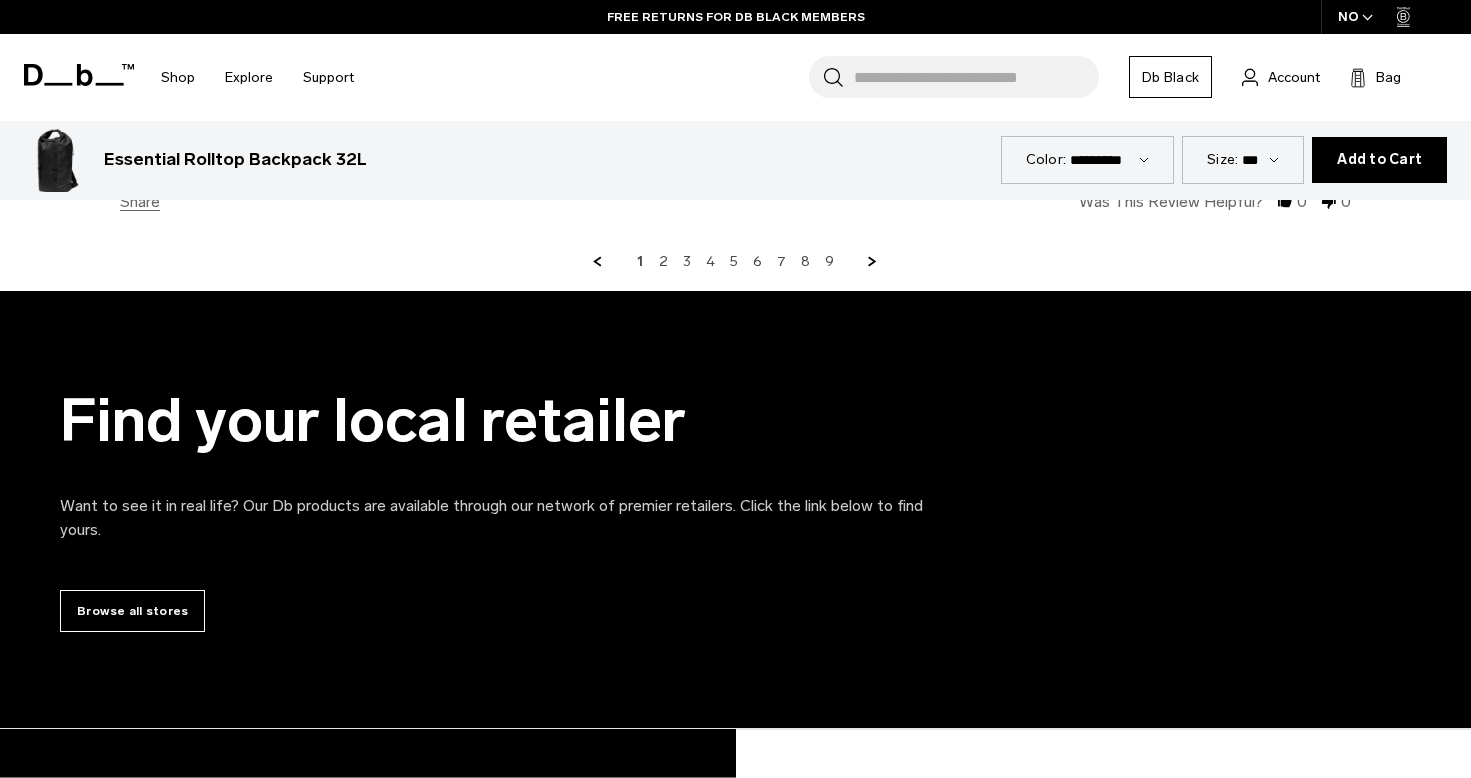 scroll, scrollTop: 6101, scrollLeft: 0, axis: vertical 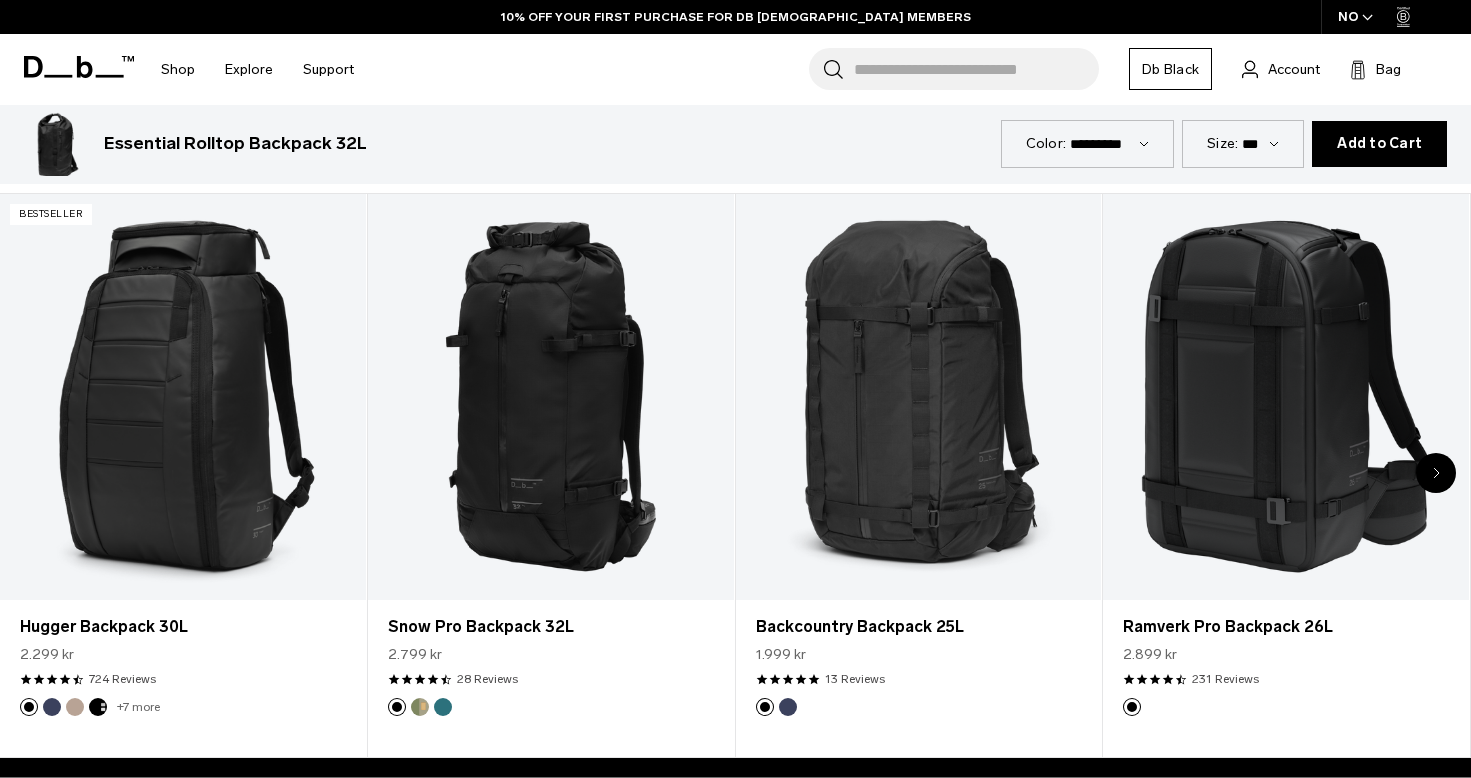 click 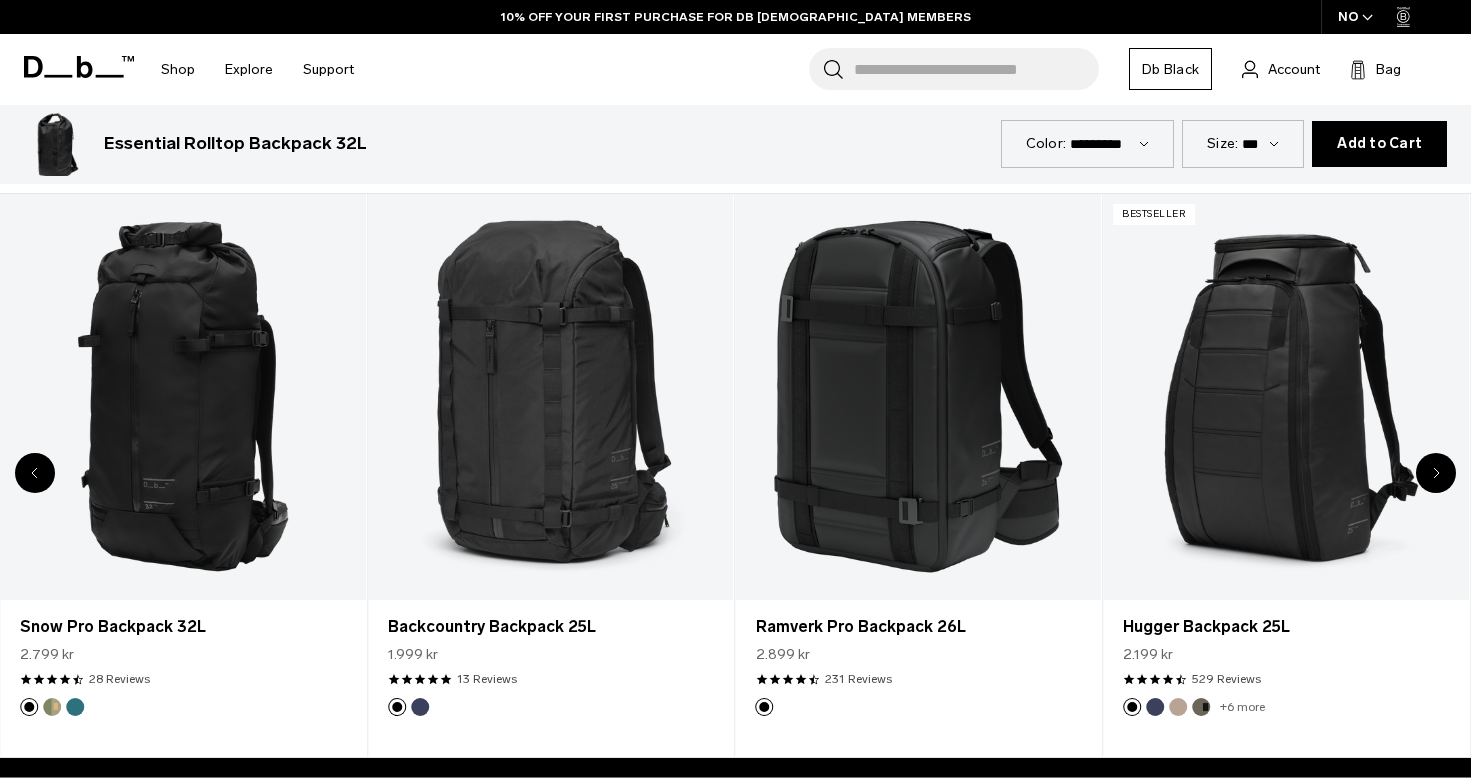 click 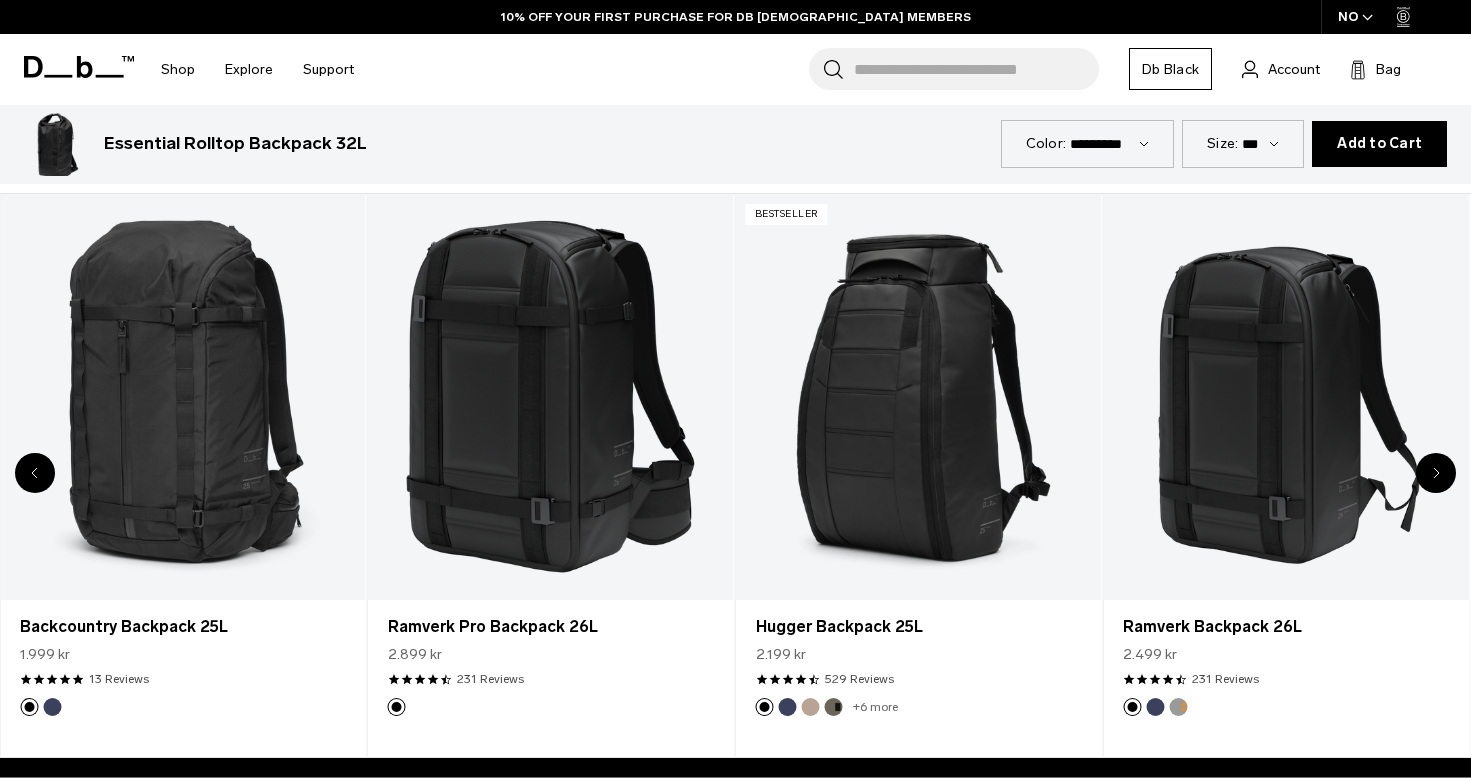 click 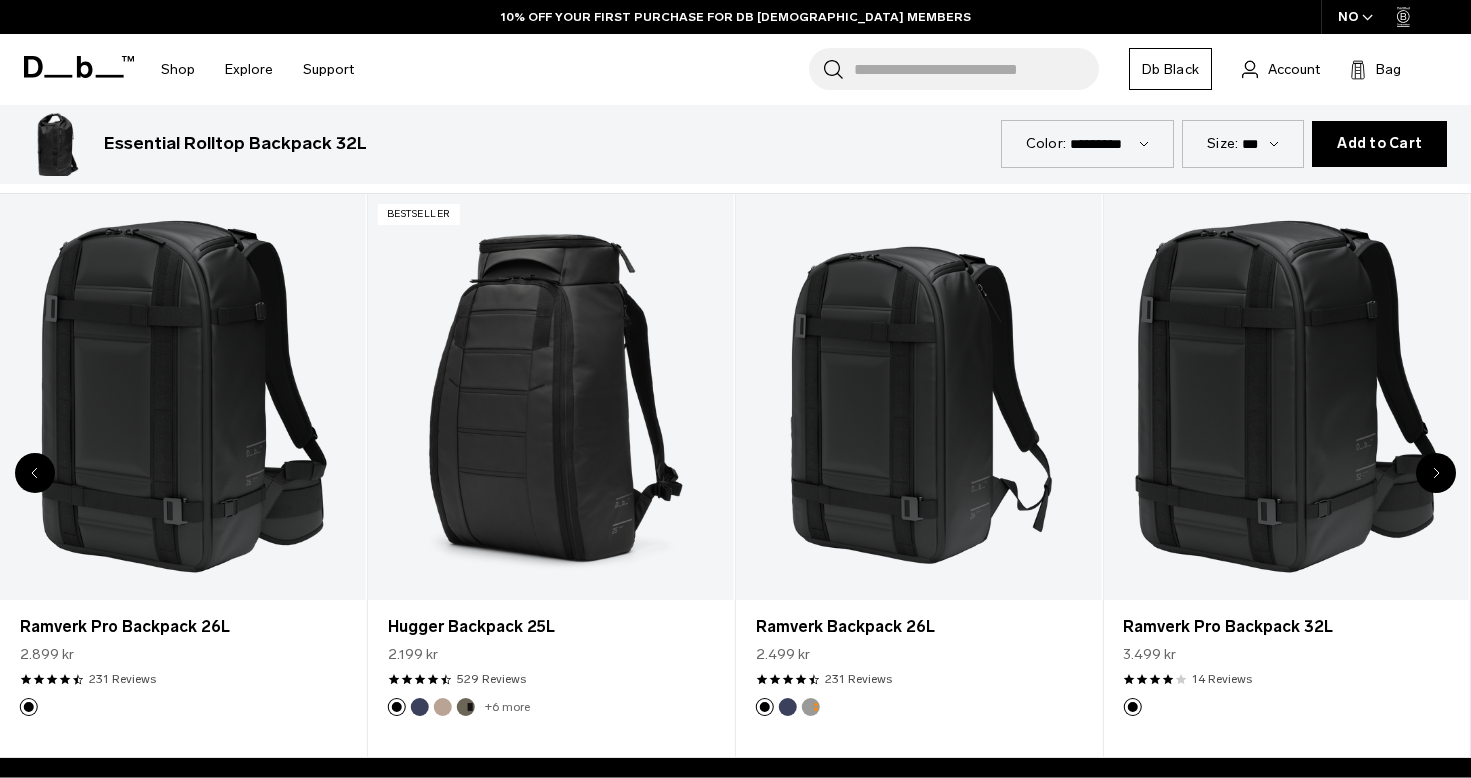 click 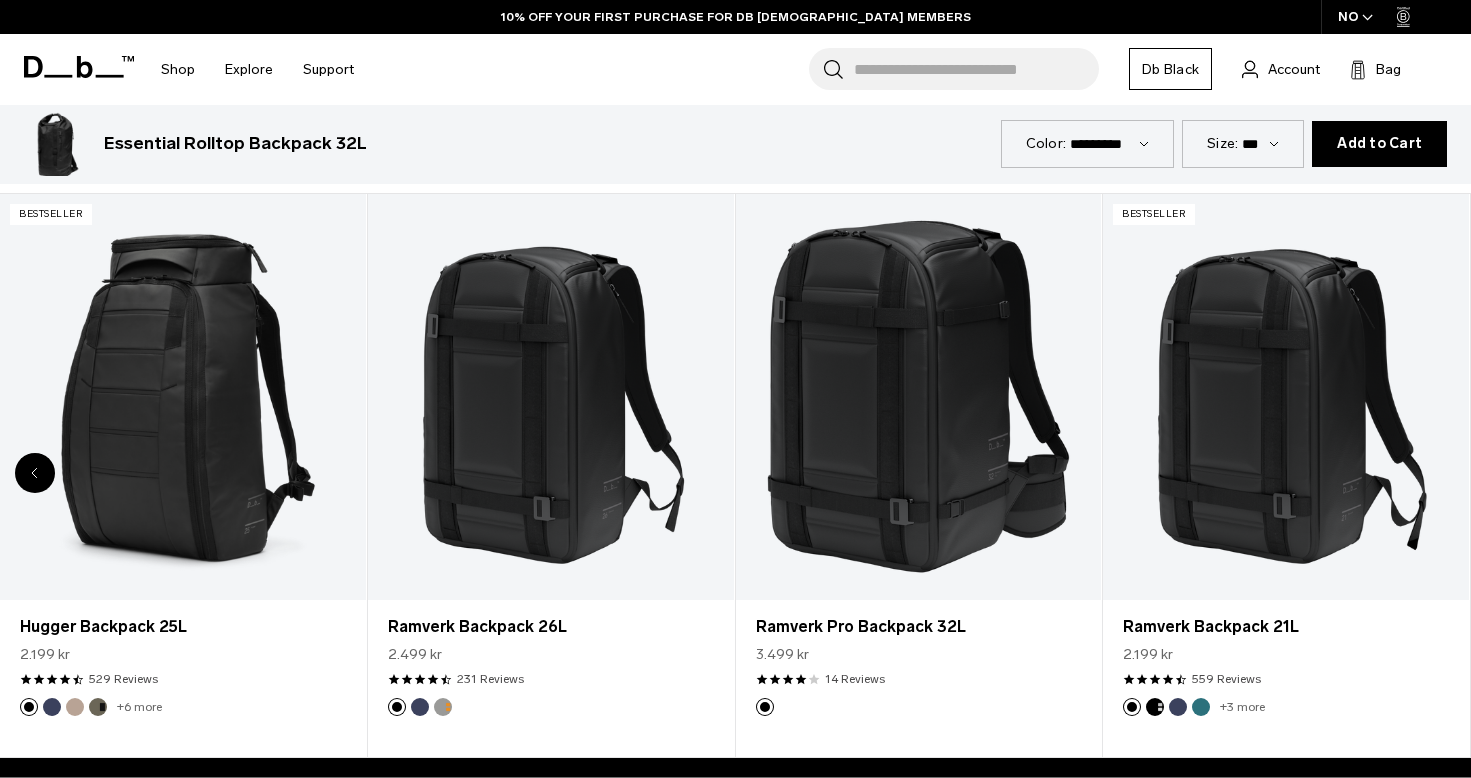 click at bounding box center [1286, 397] 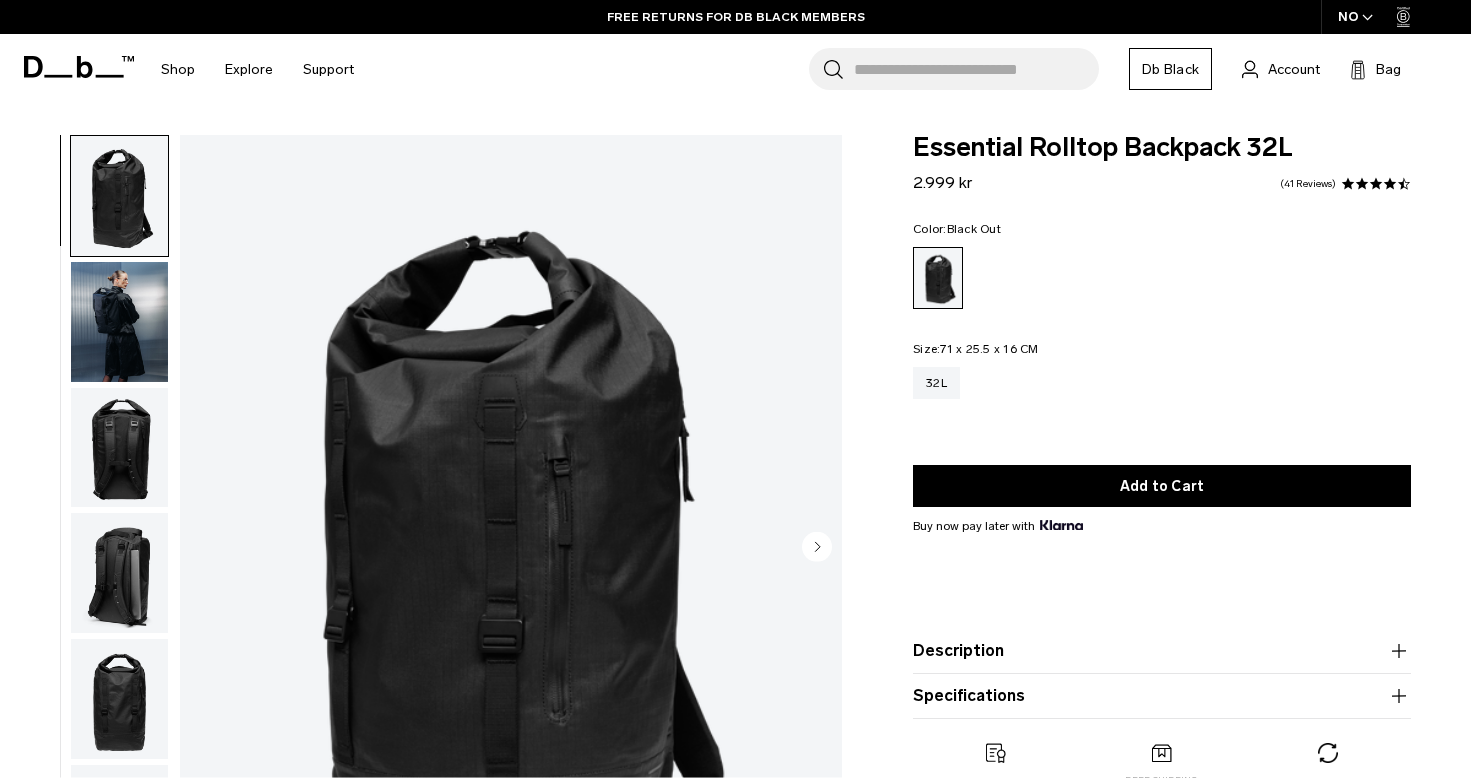 scroll, scrollTop: -1, scrollLeft: 0, axis: vertical 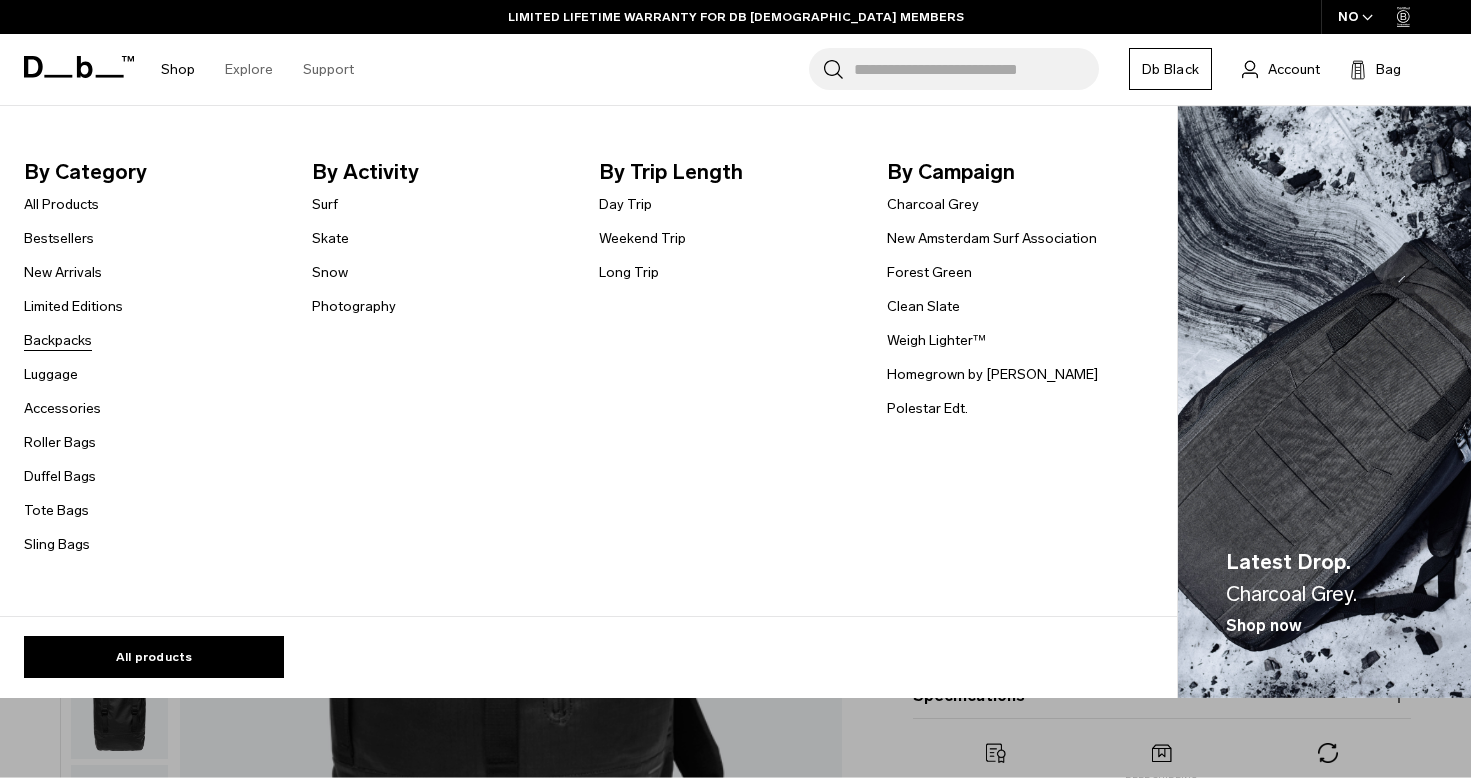 click on "Backpacks" at bounding box center (58, 340) 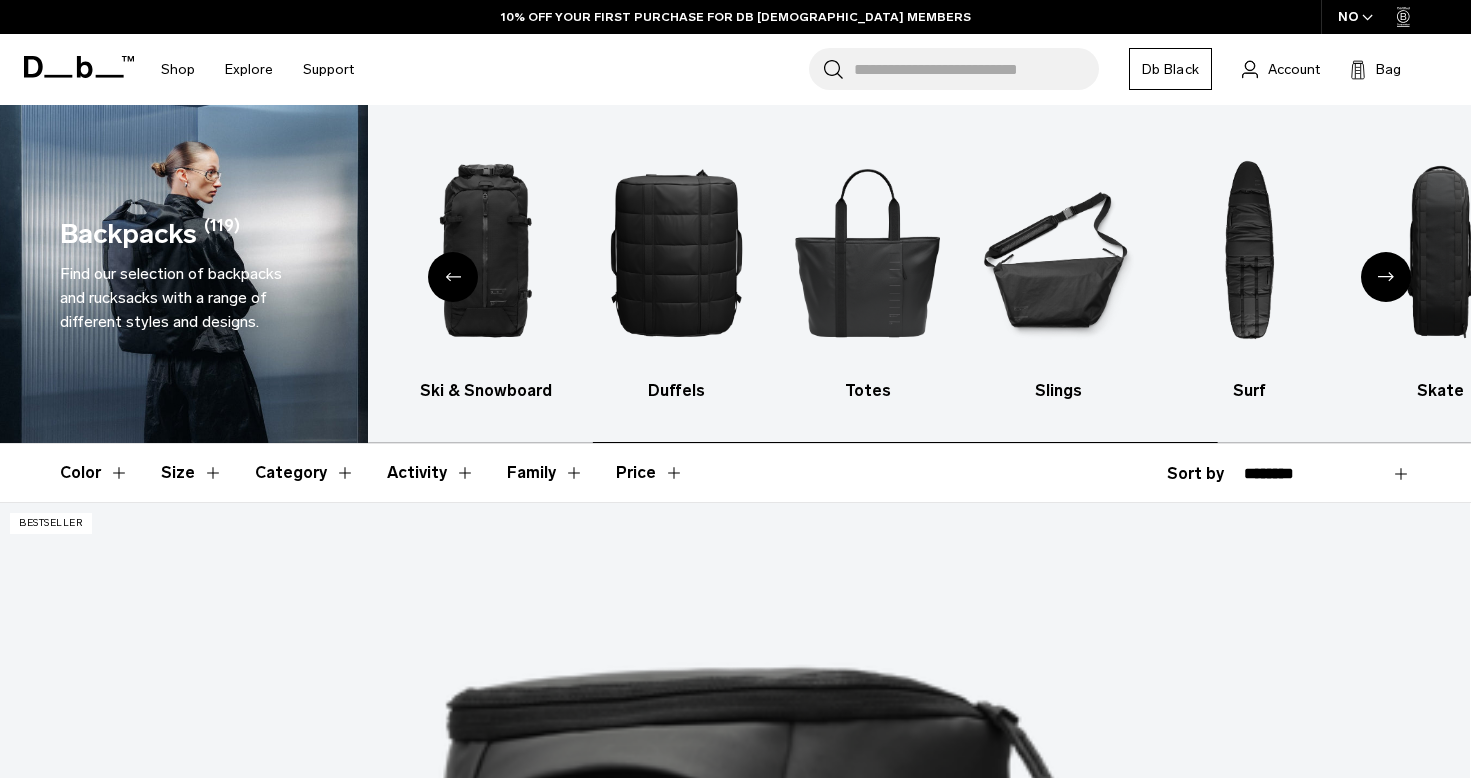 scroll, scrollTop: 0, scrollLeft: 0, axis: both 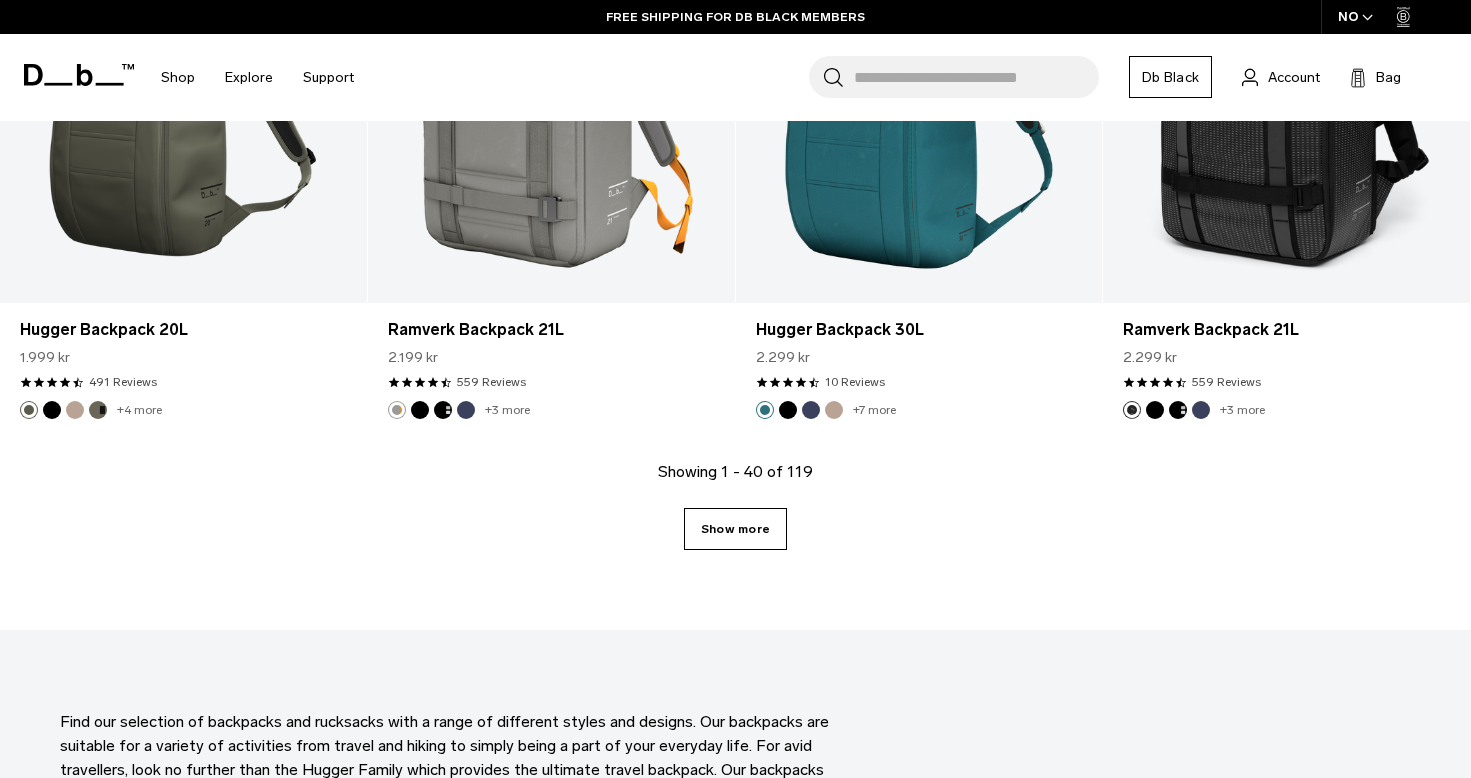 click on "Show more" at bounding box center (735, 529) 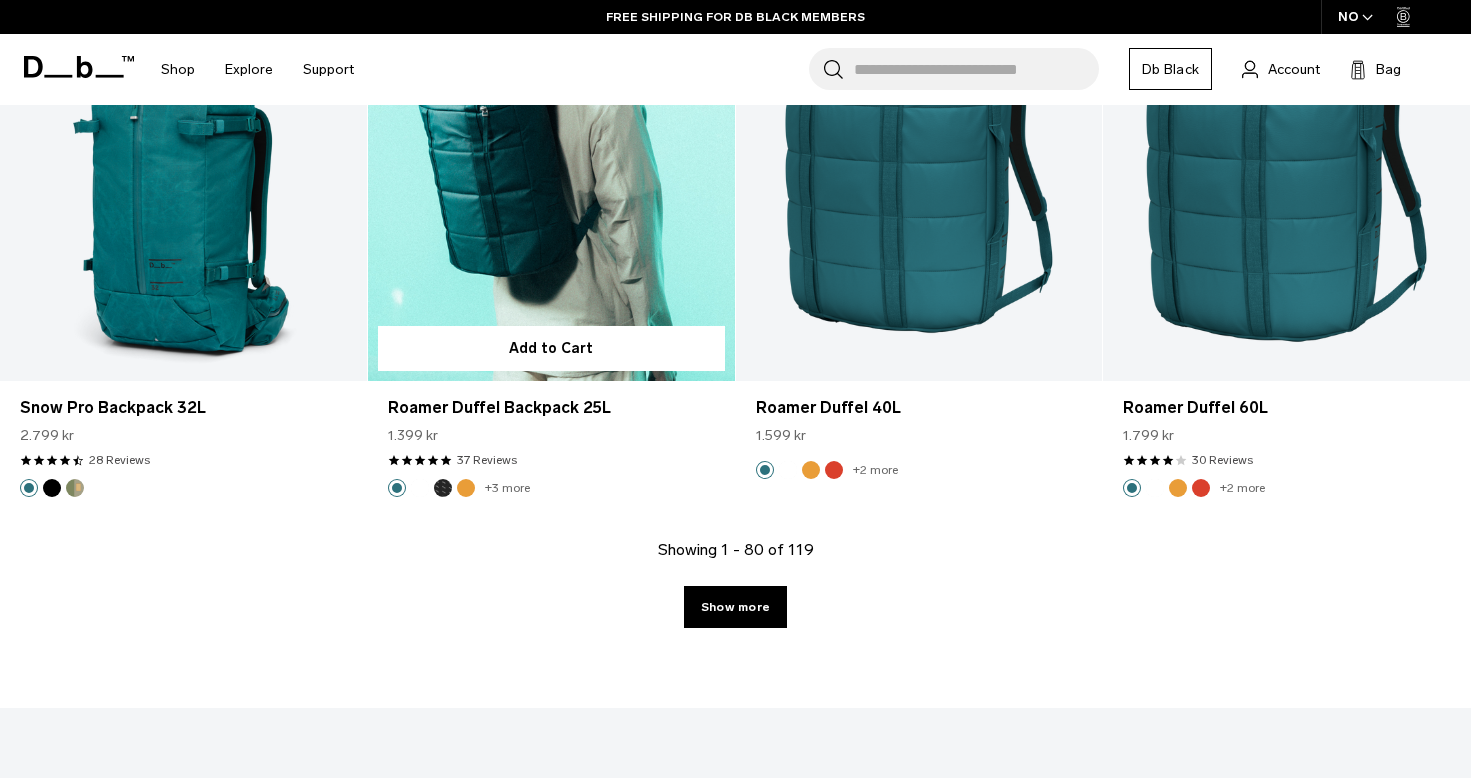 scroll, scrollTop: 11267, scrollLeft: 0, axis: vertical 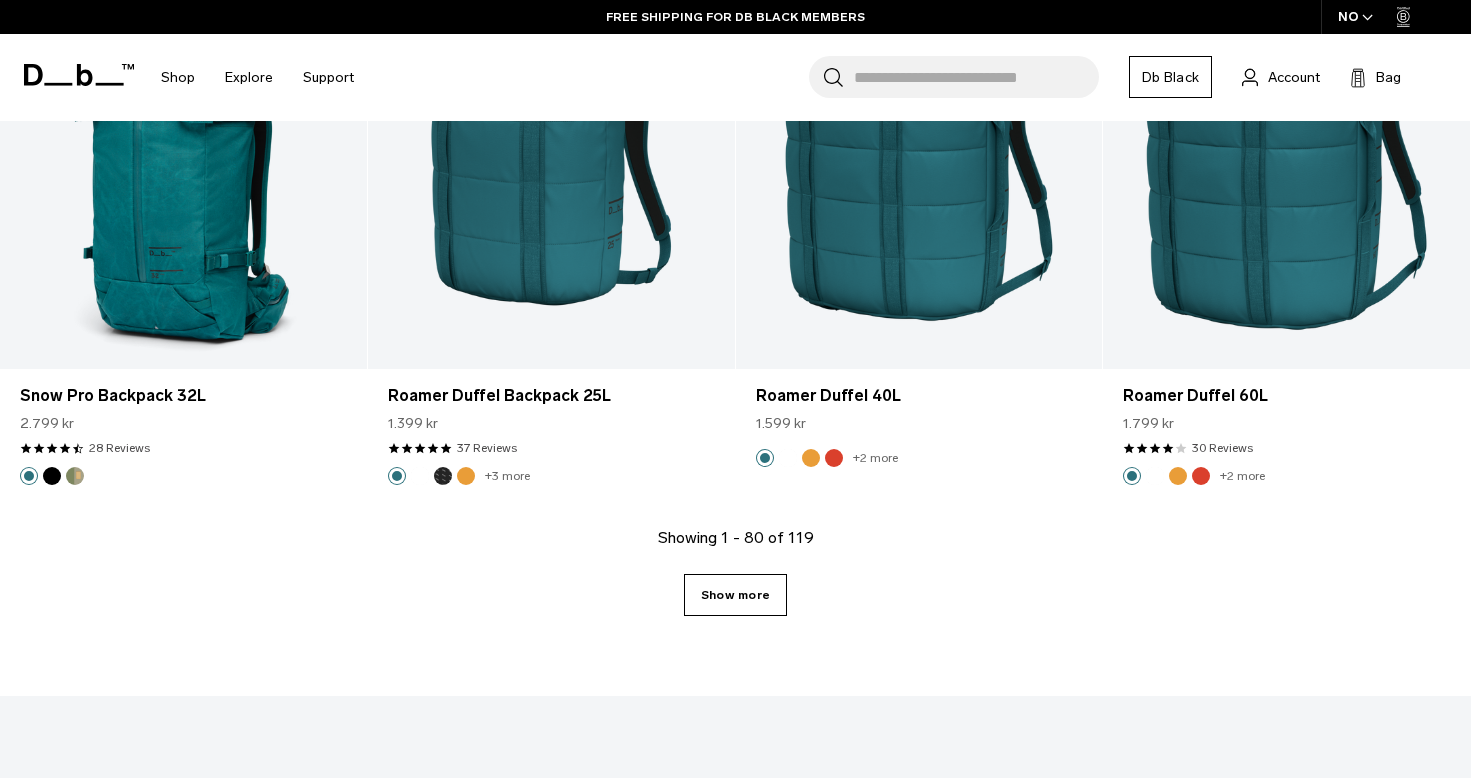 click on "Show more" at bounding box center [735, 595] 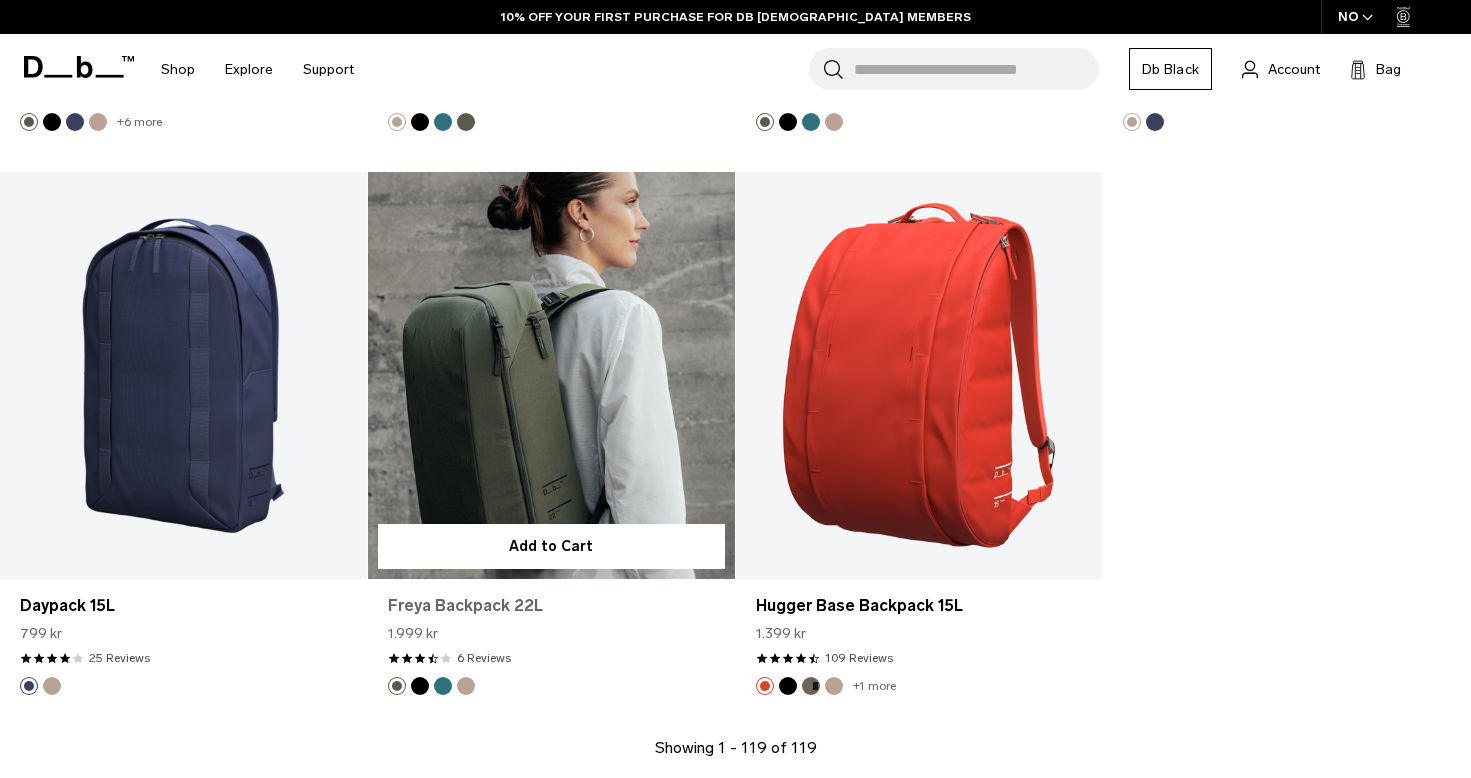 scroll, scrollTop: 16750, scrollLeft: 0, axis: vertical 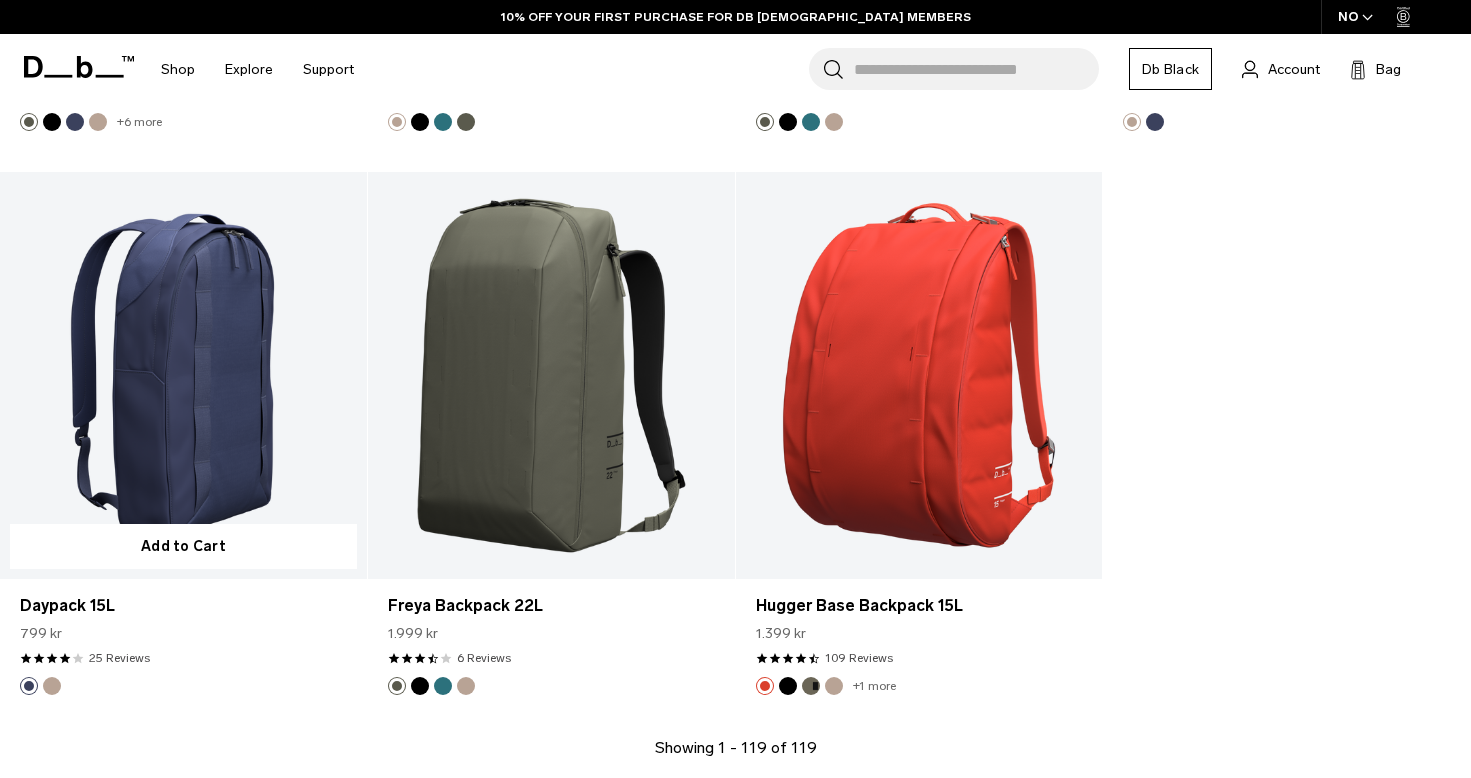 click at bounding box center (183, 376) 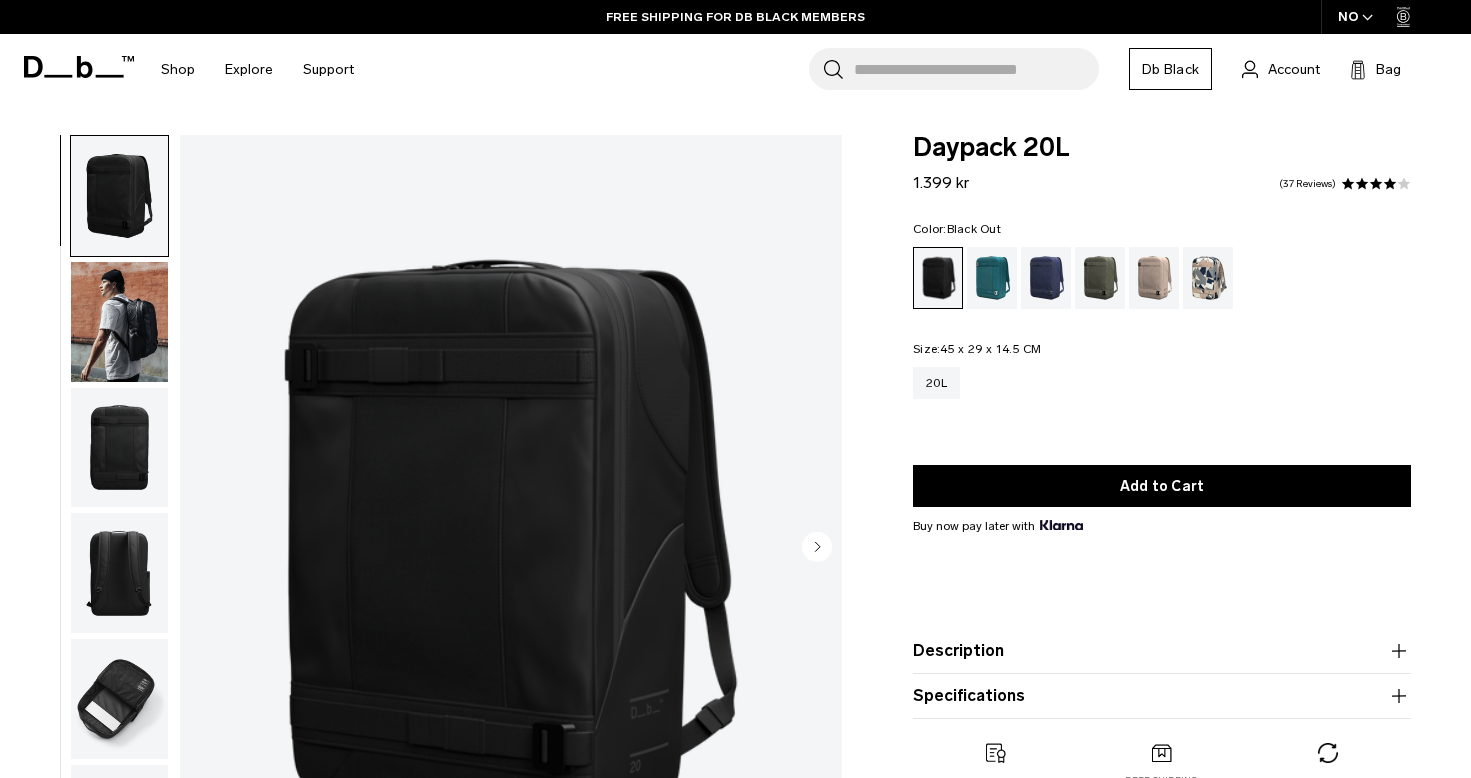 scroll, scrollTop: 0, scrollLeft: 0, axis: both 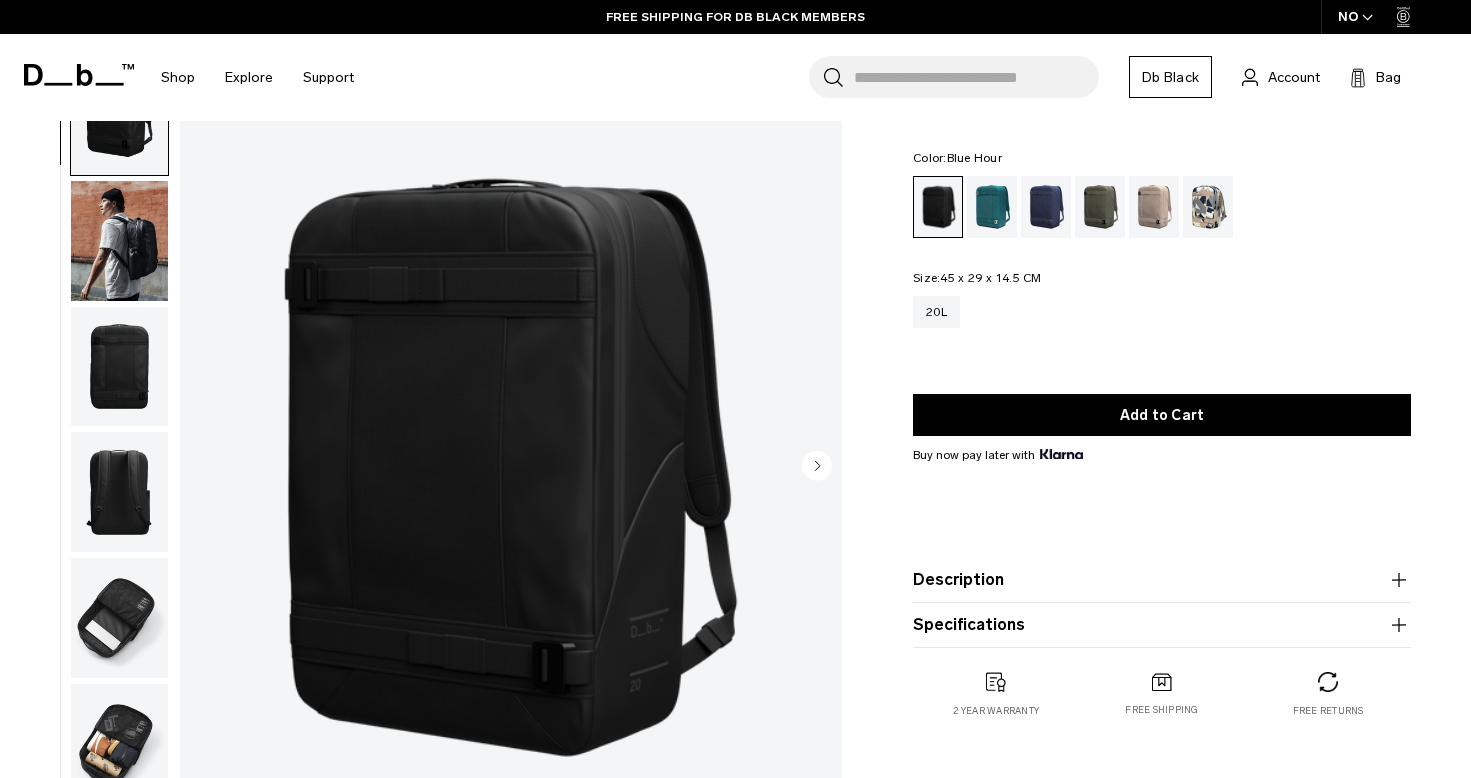 click at bounding box center (1046, 207) 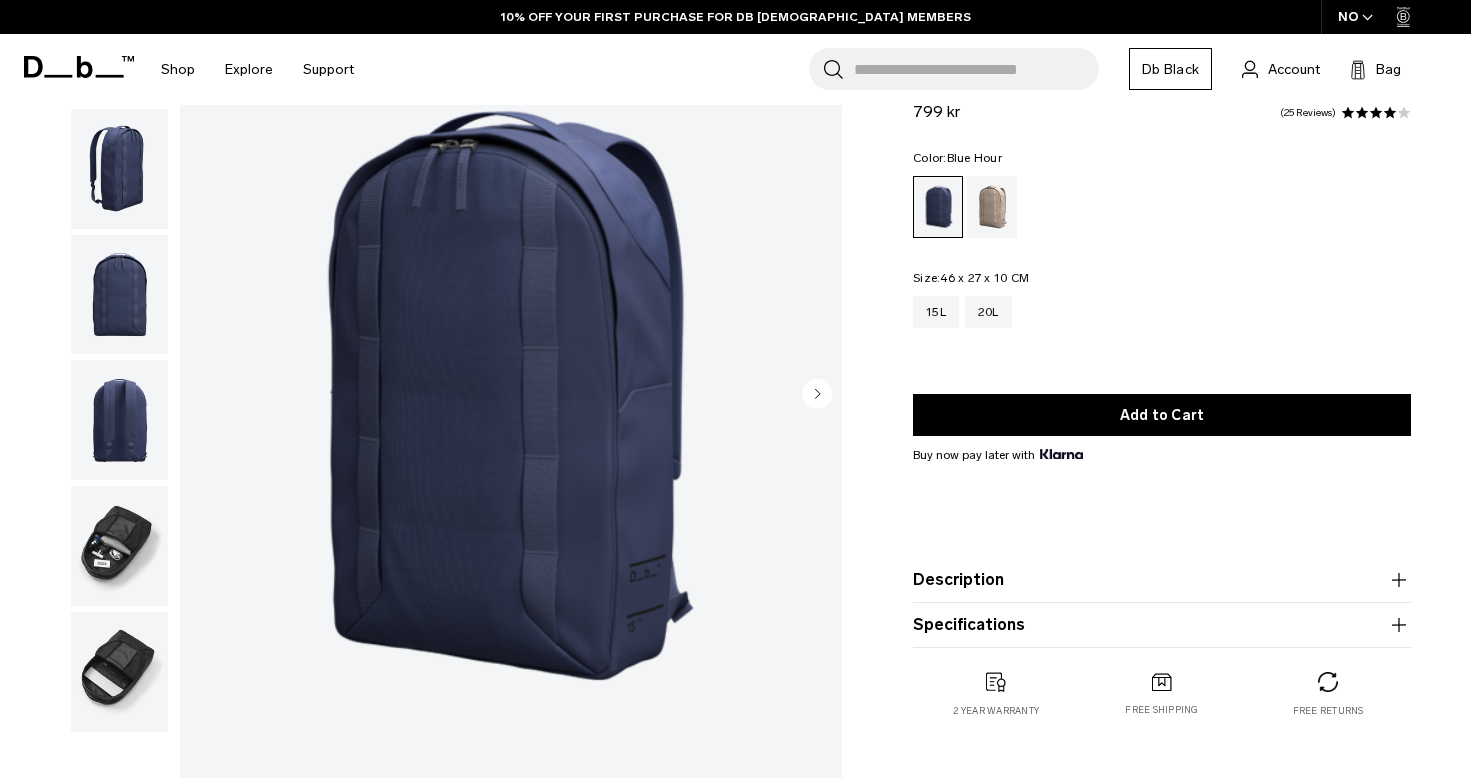 scroll, scrollTop: 153, scrollLeft: 0, axis: vertical 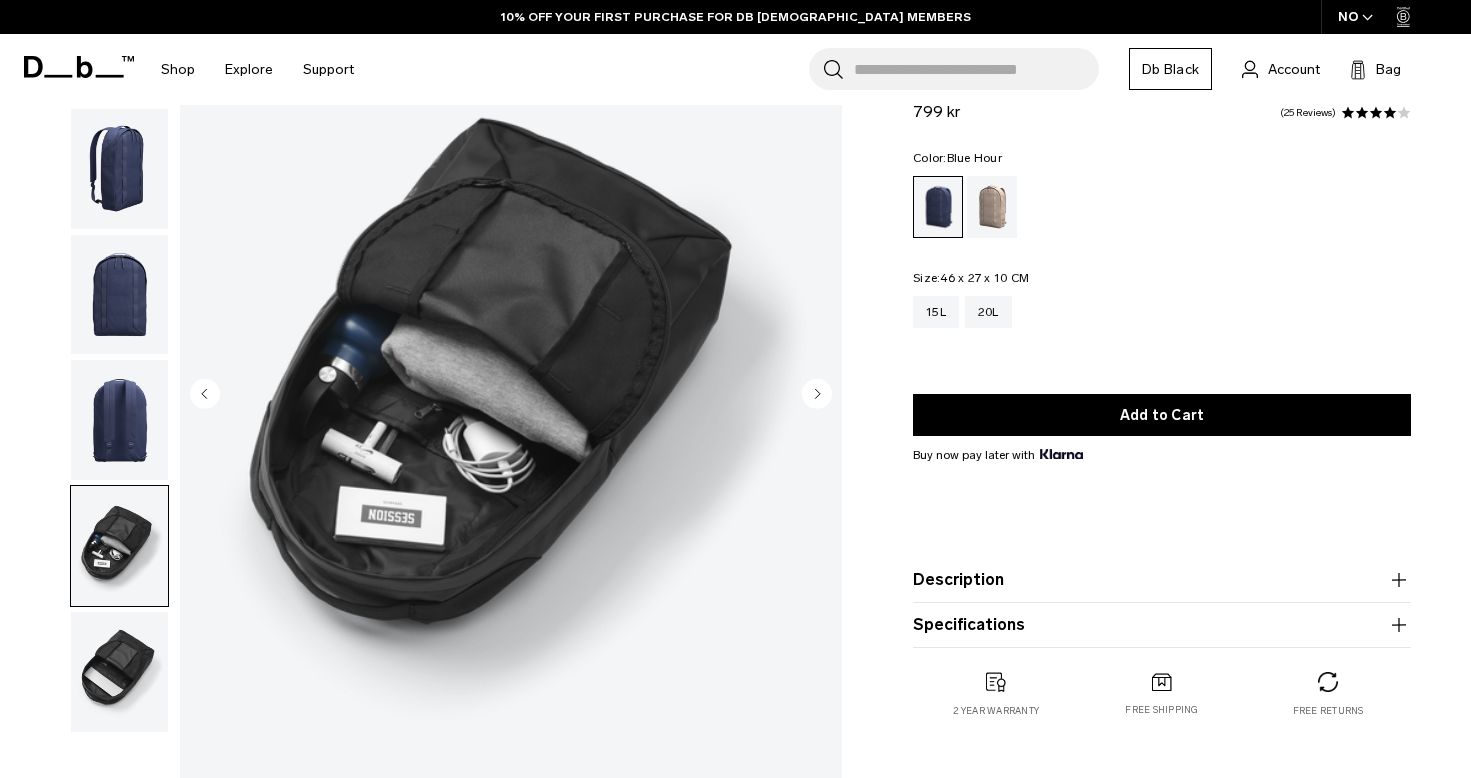 click at bounding box center (119, 672) 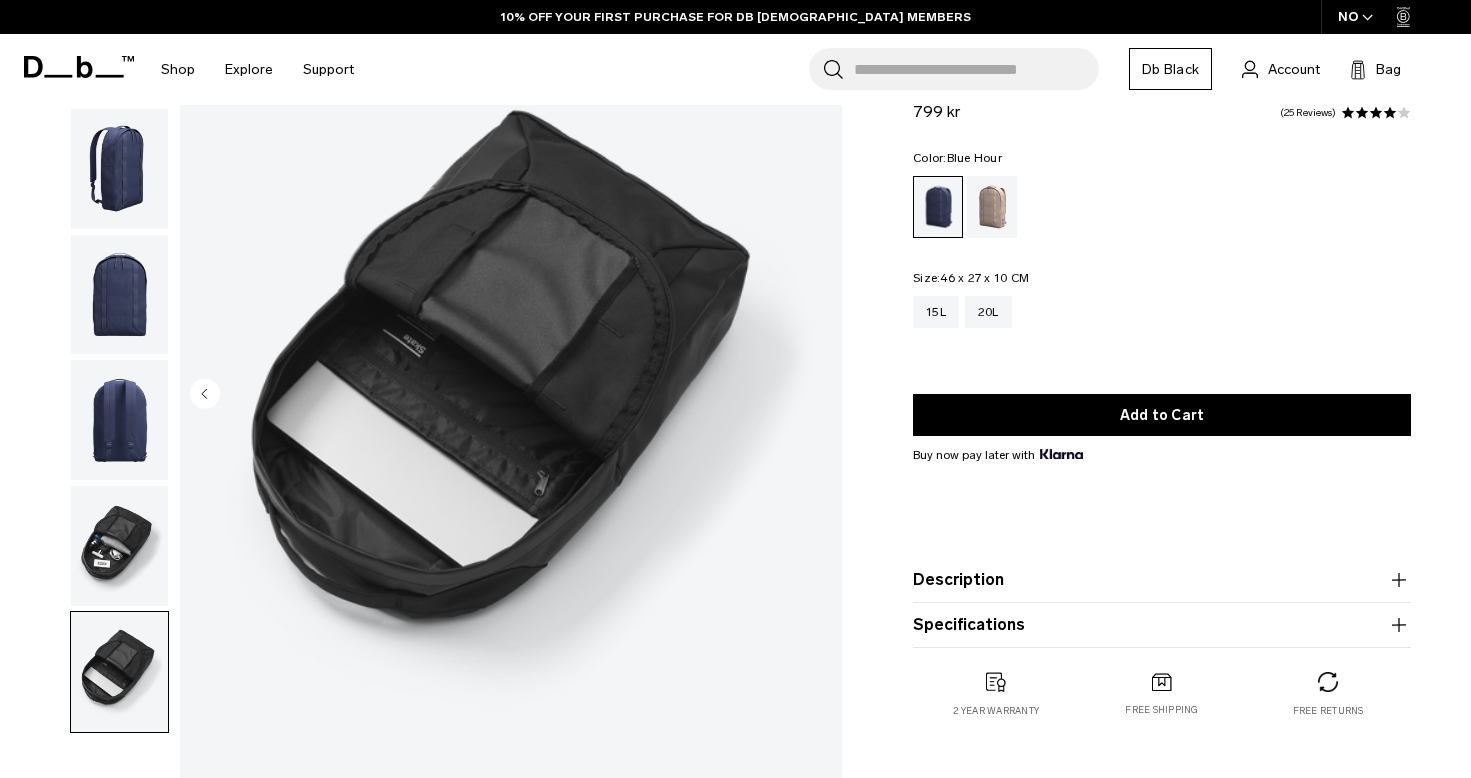 click at bounding box center (119, 295) 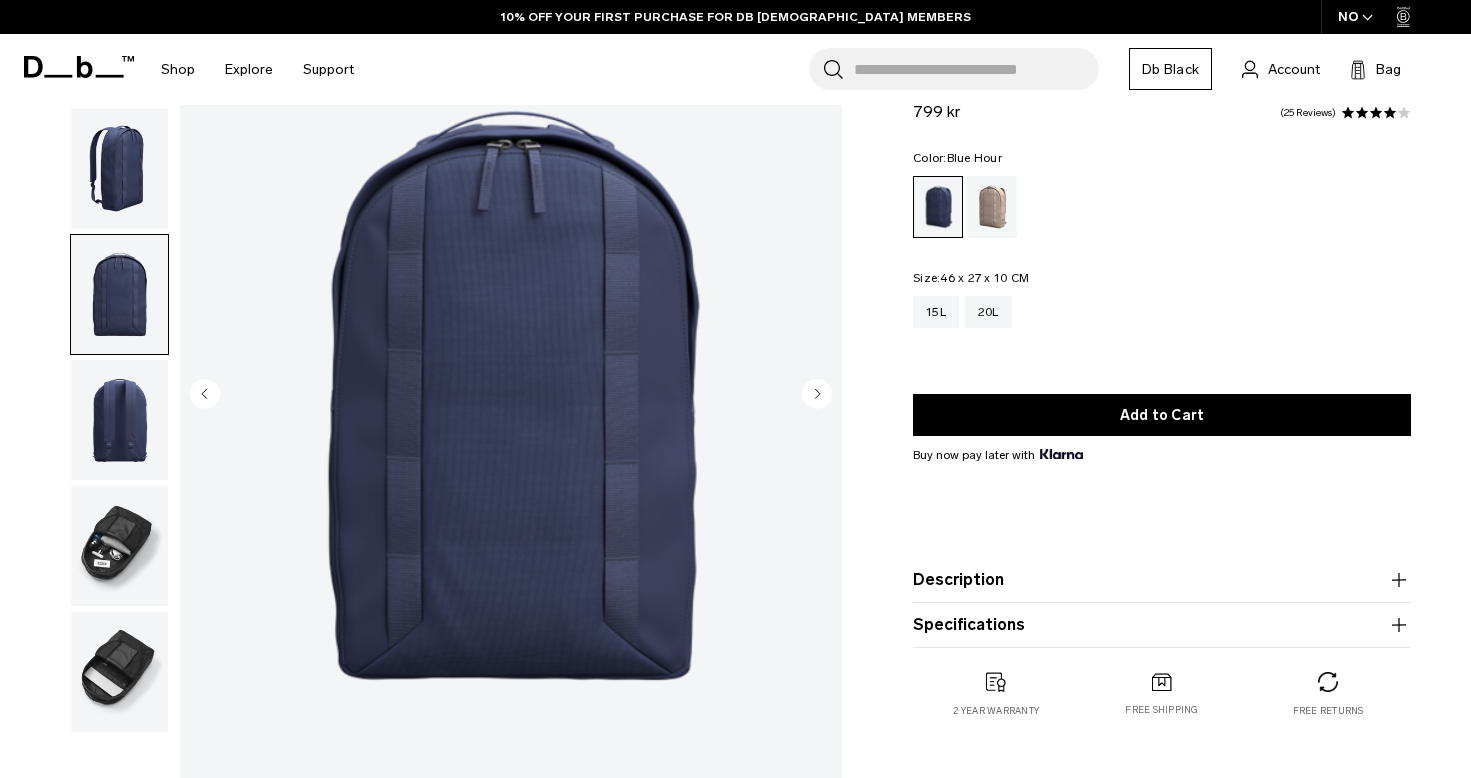 click at bounding box center [119, 169] 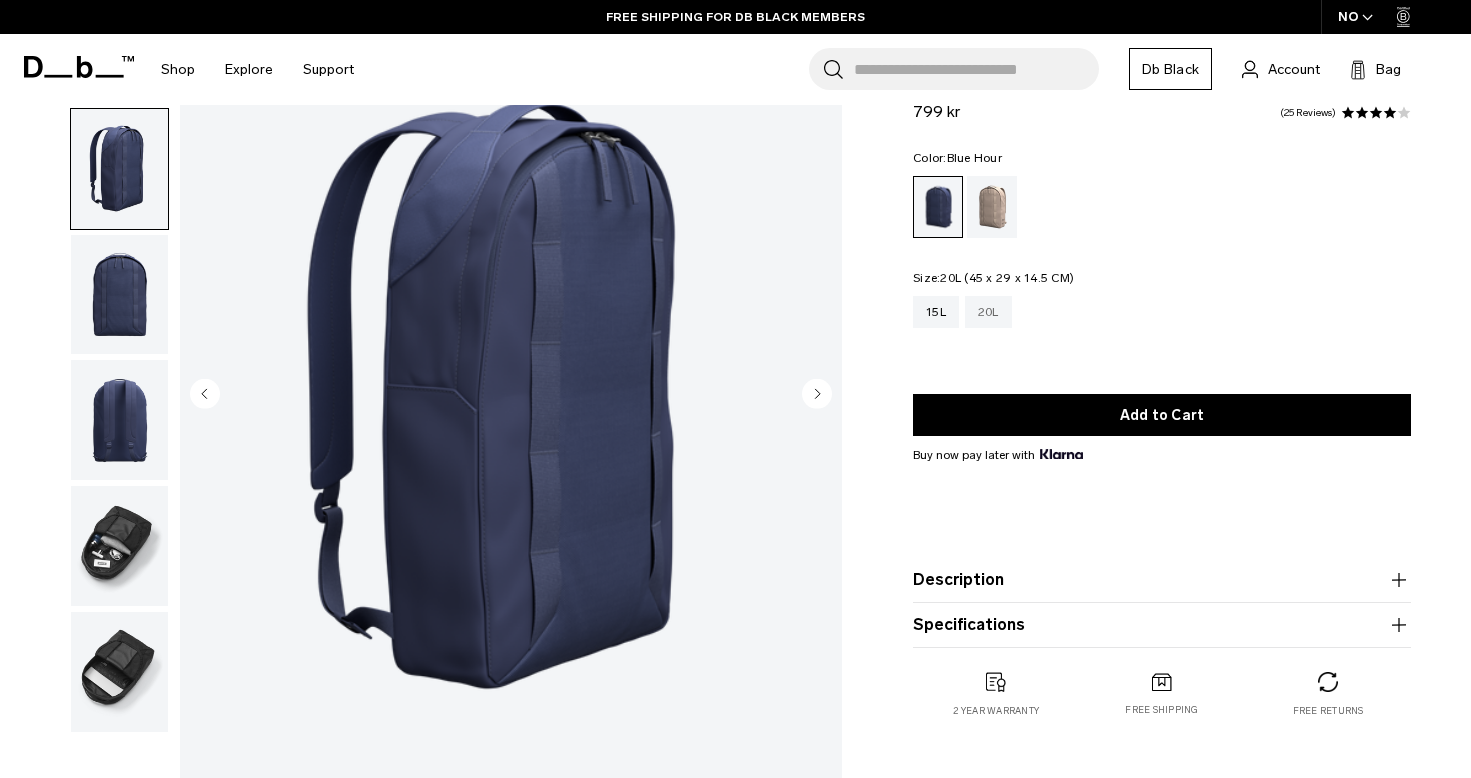 click on "20L" at bounding box center [988, 312] 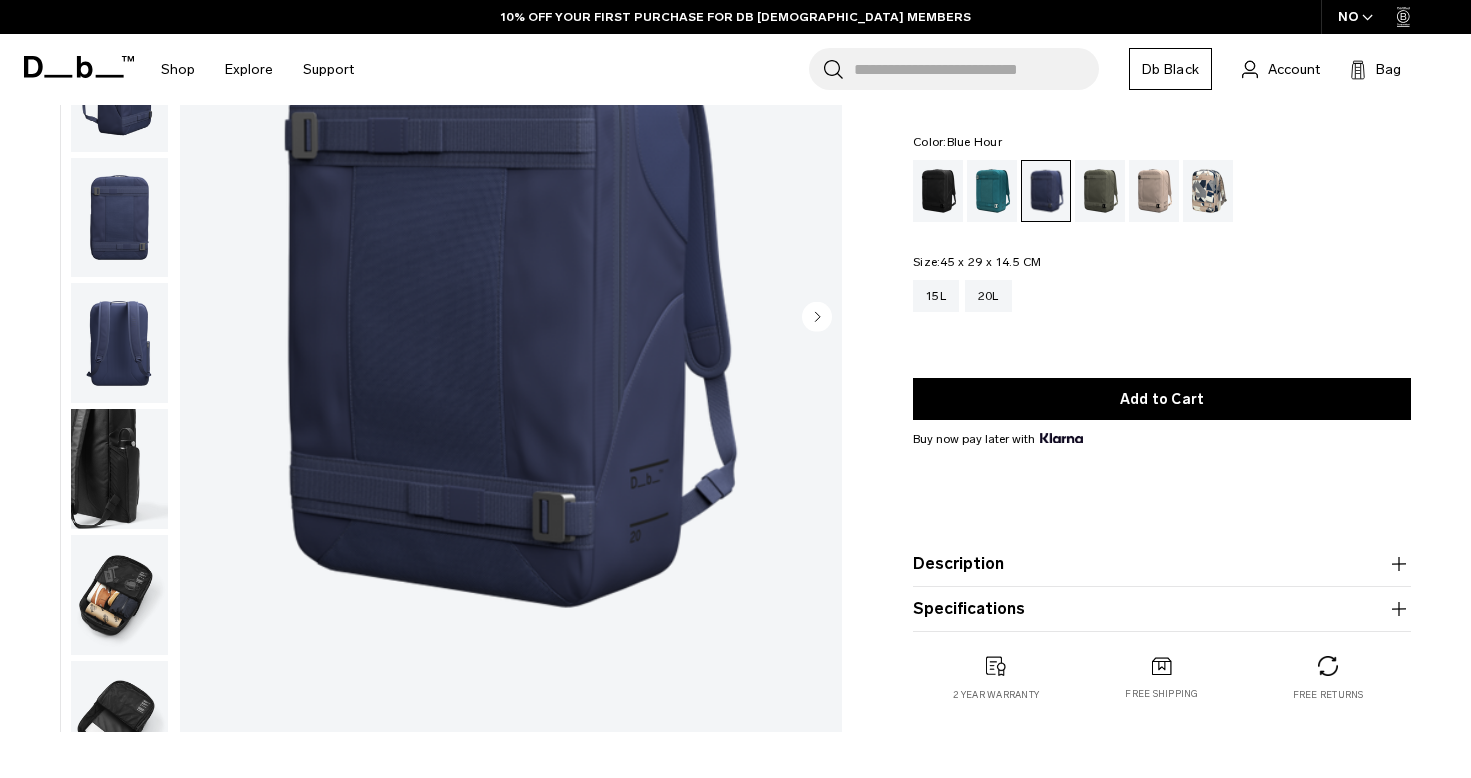 scroll, scrollTop: 0, scrollLeft: 0, axis: both 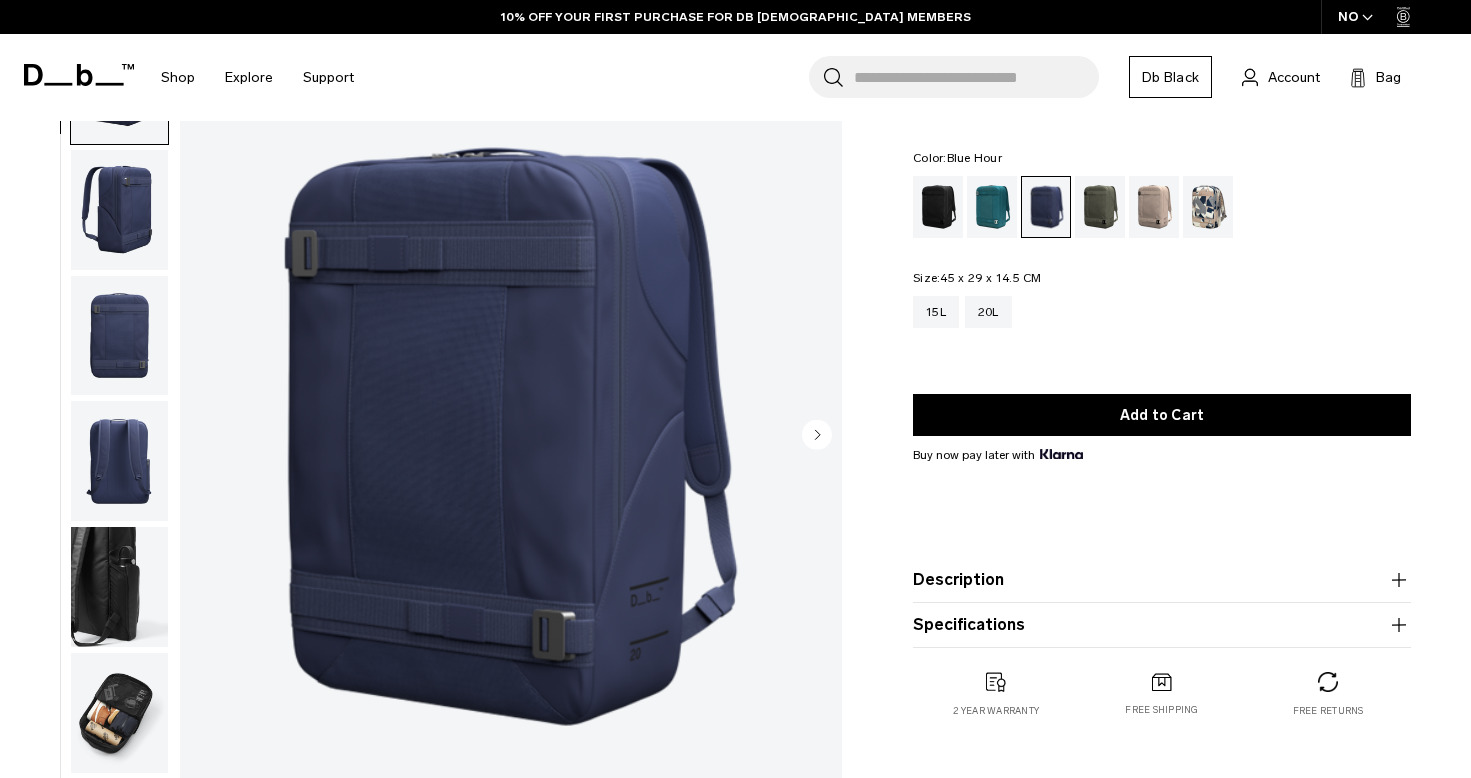 click at bounding box center [119, 587] 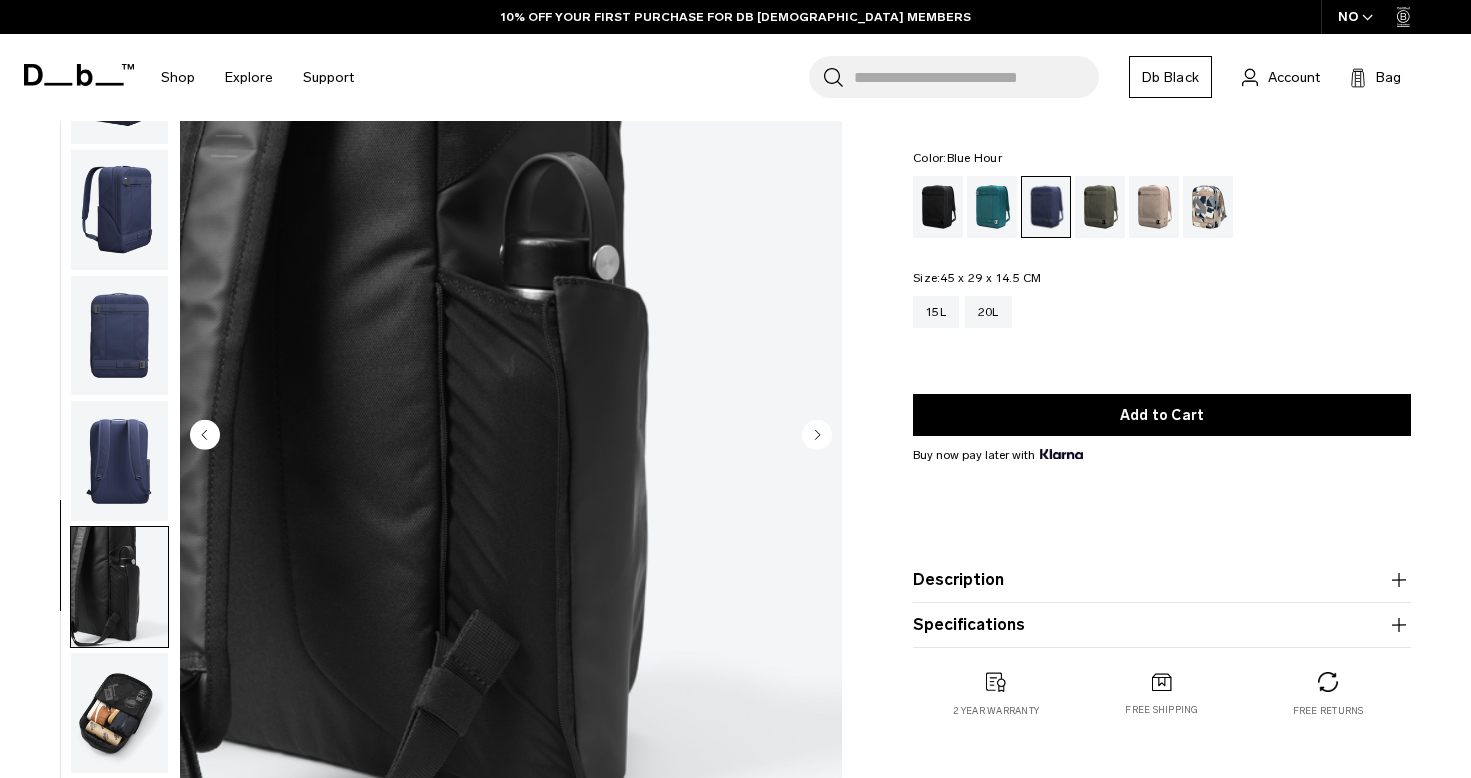 scroll, scrollTop: 56, scrollLeft: 0, axis: vertical 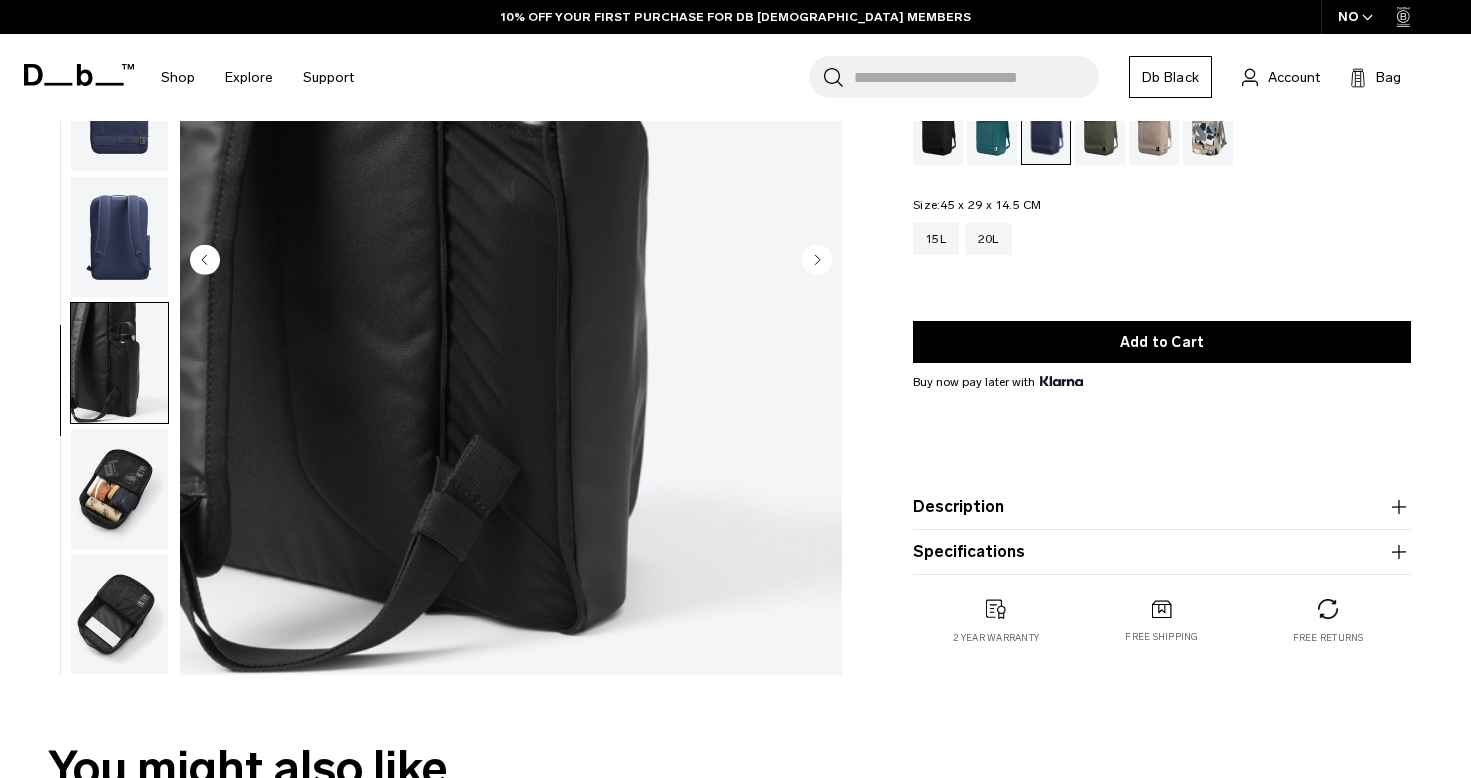 click at bounding box center (119, 489) 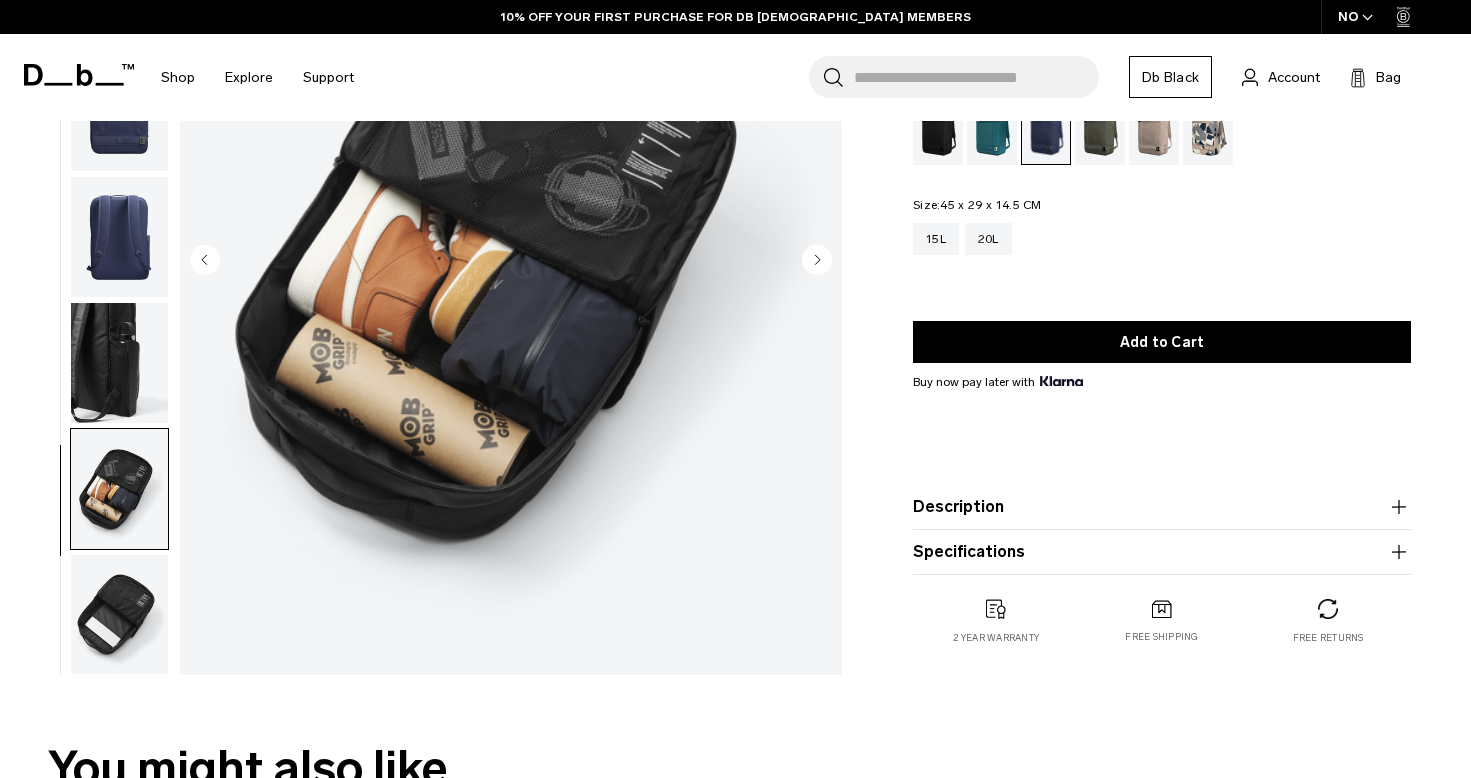 scroll, scrollTop: 0, scrollLeft: 0, axis: both 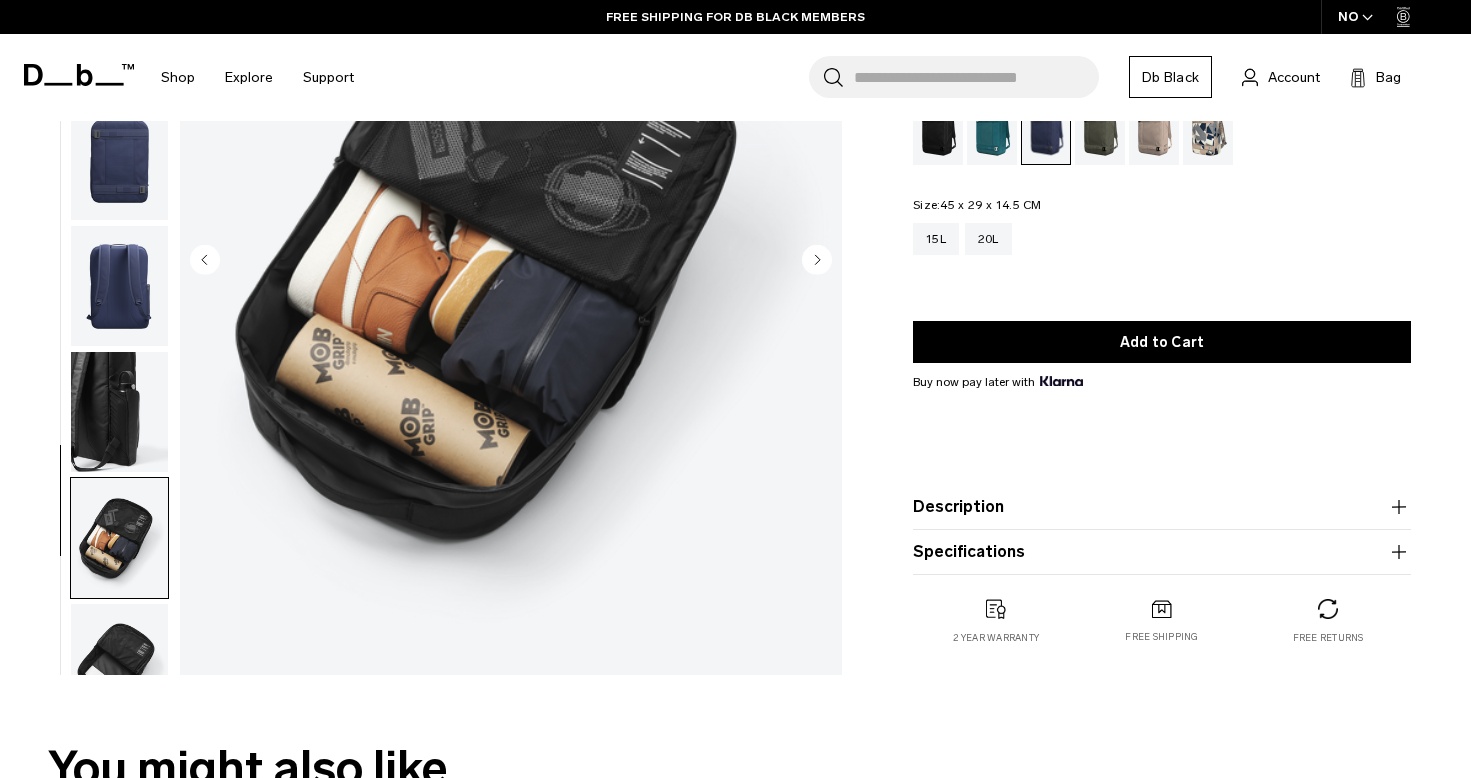 click at bounding box center [119, 664] 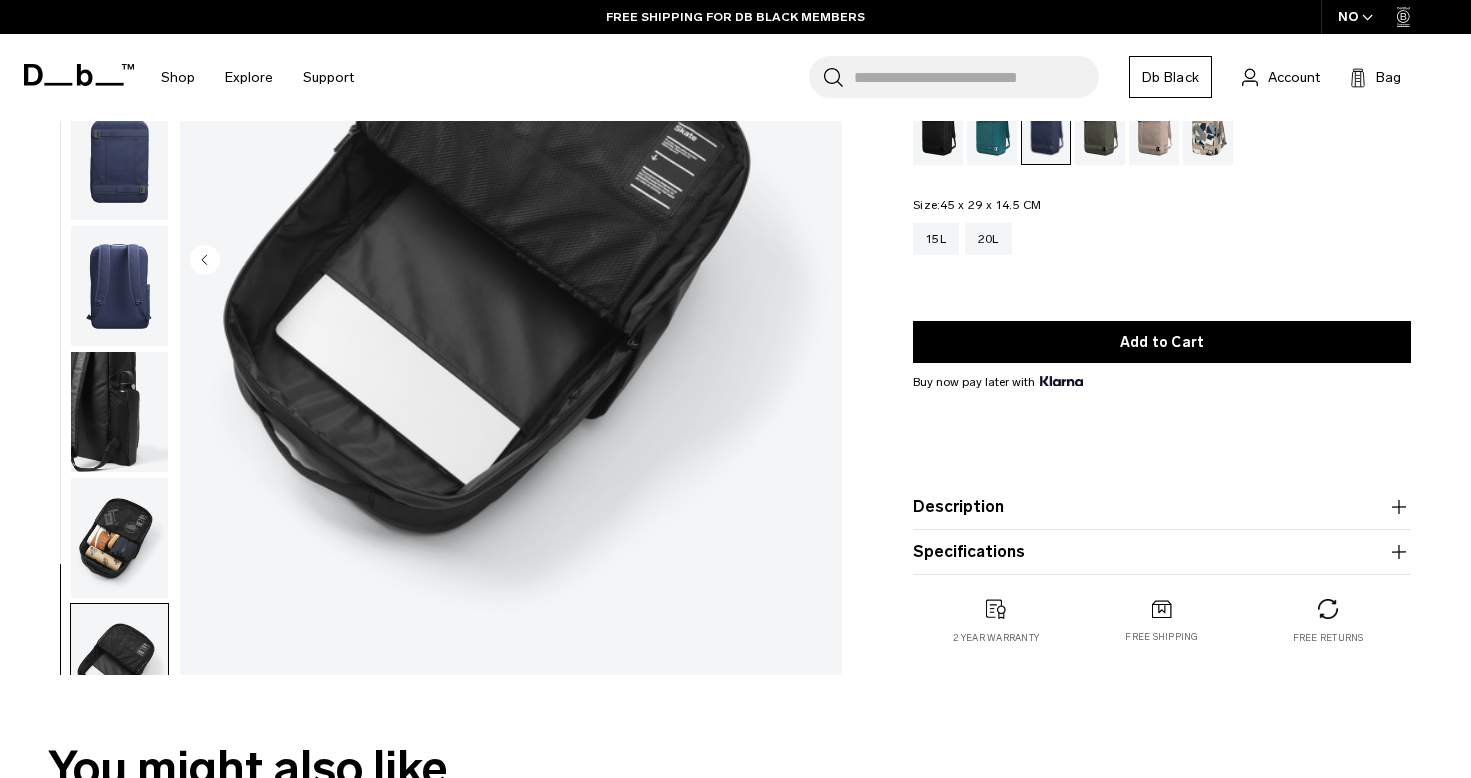 scroll, scrollTop: 0, scrollLeft: 0, axis: both 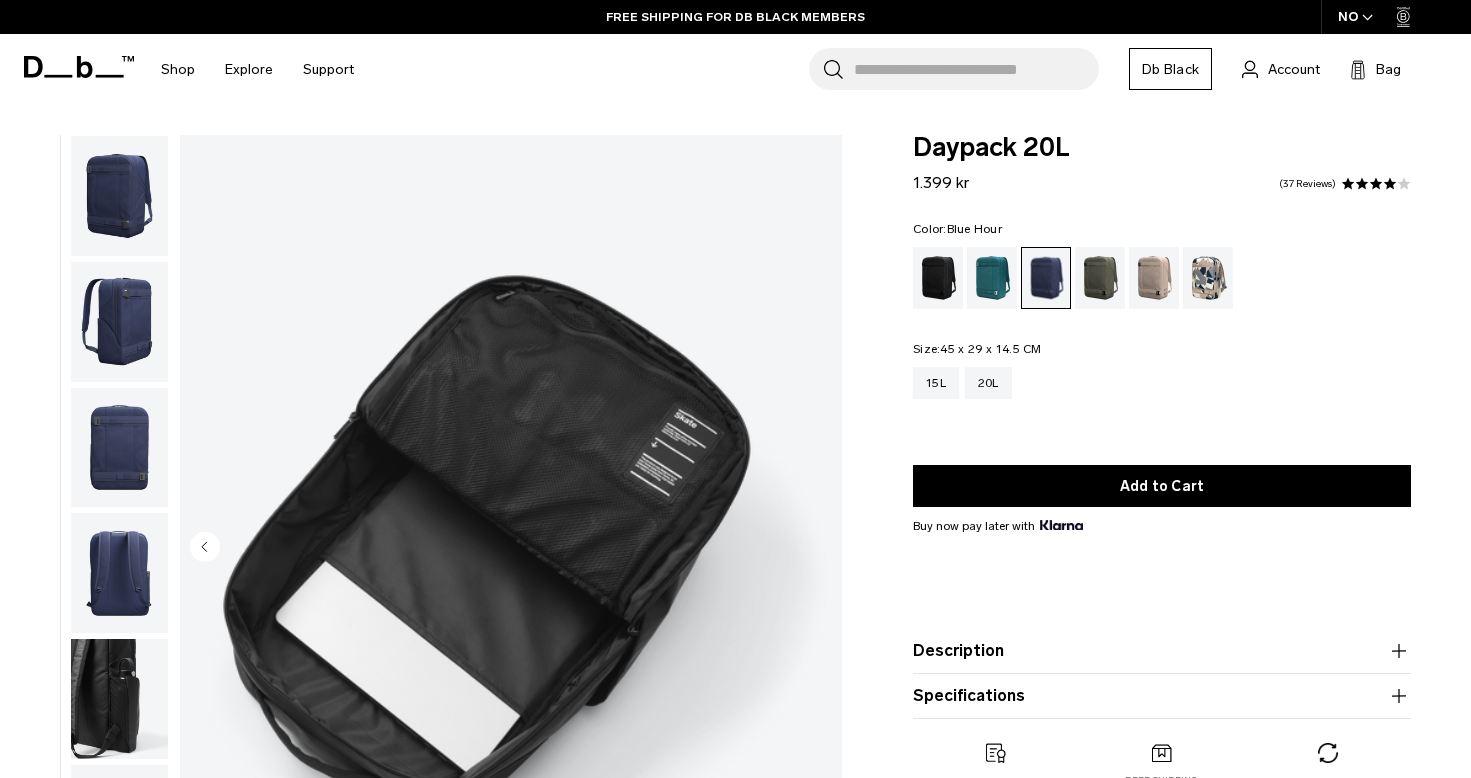 click at bounding box center [119, 322] 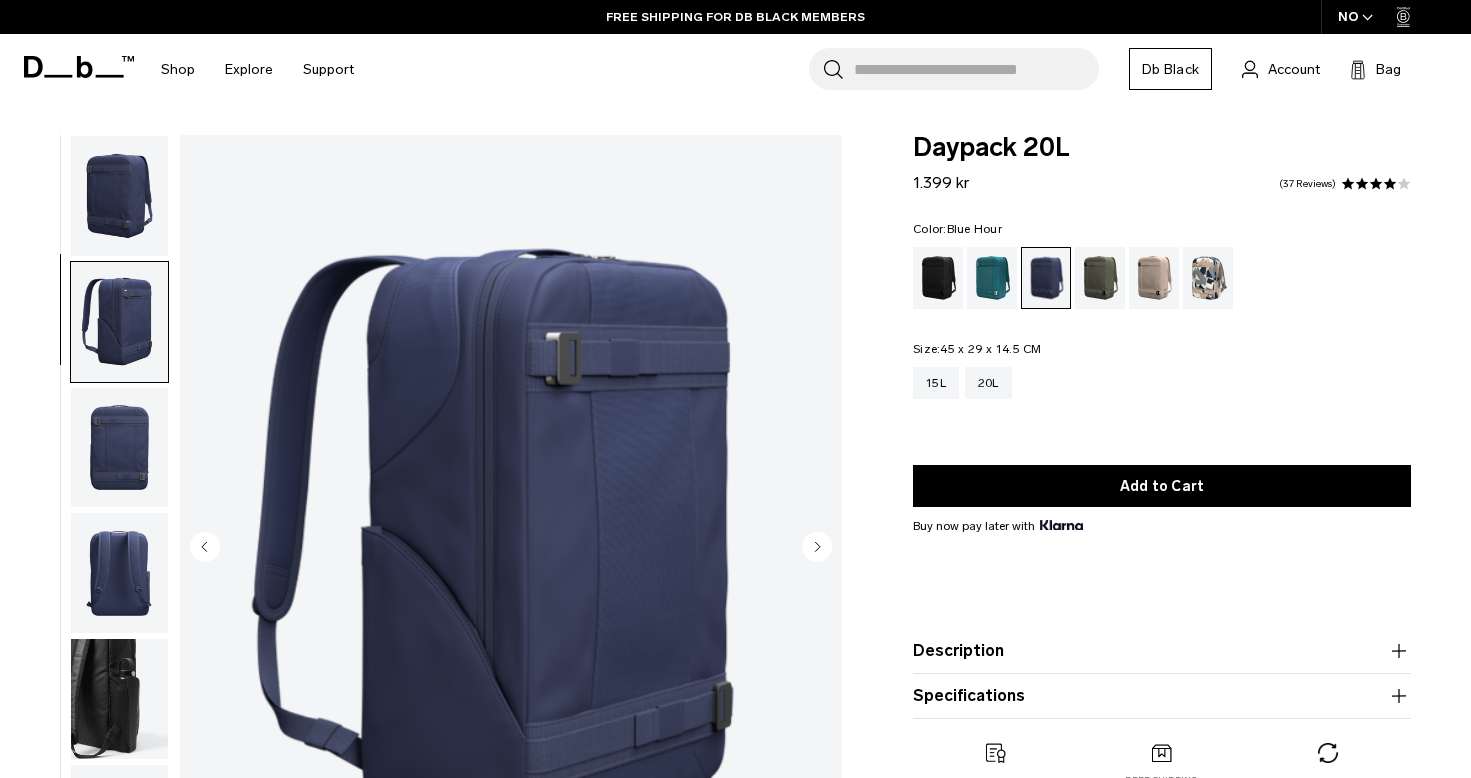 scroll, scrollTop: 56, scrollLeft: 0, axis: vertical 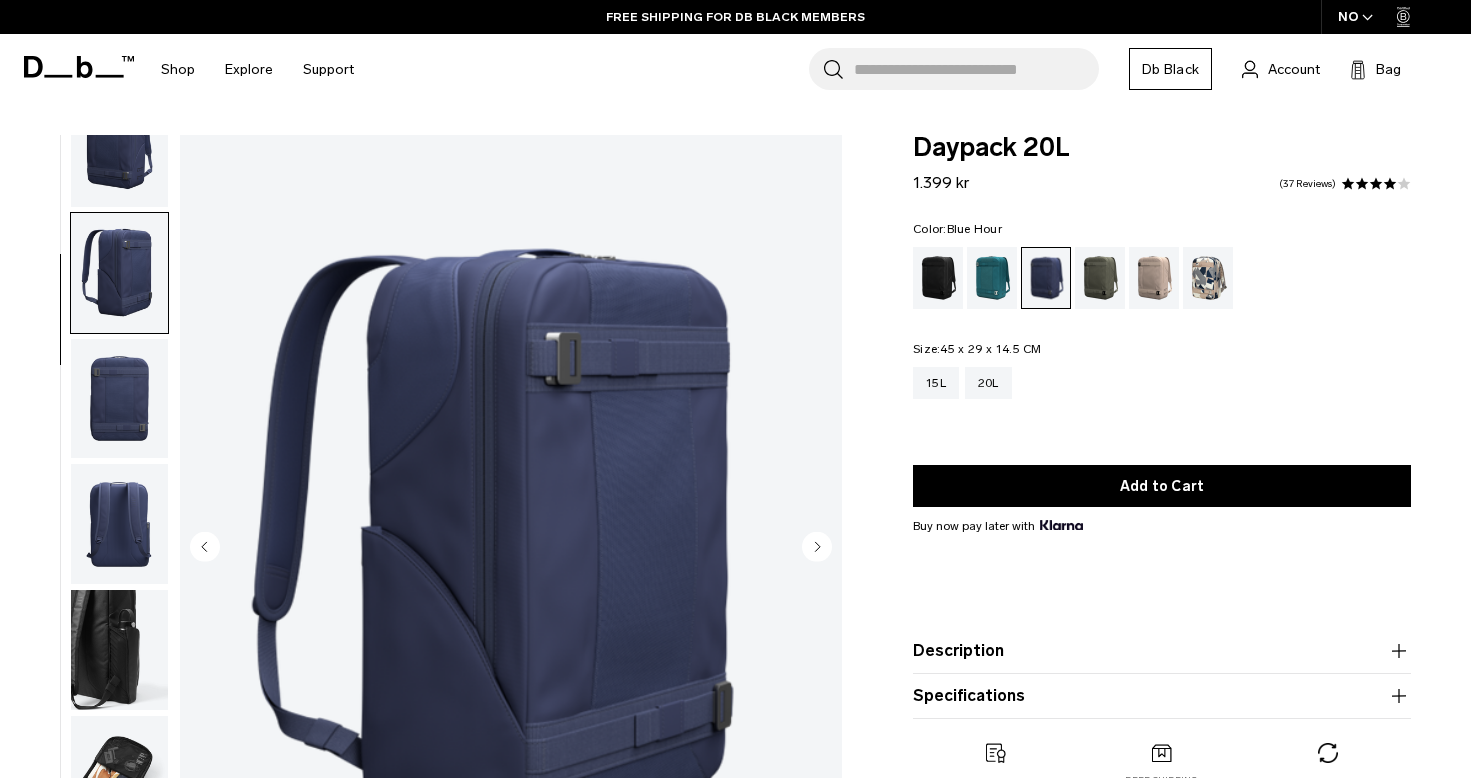 click at bounding box center [119, 147] 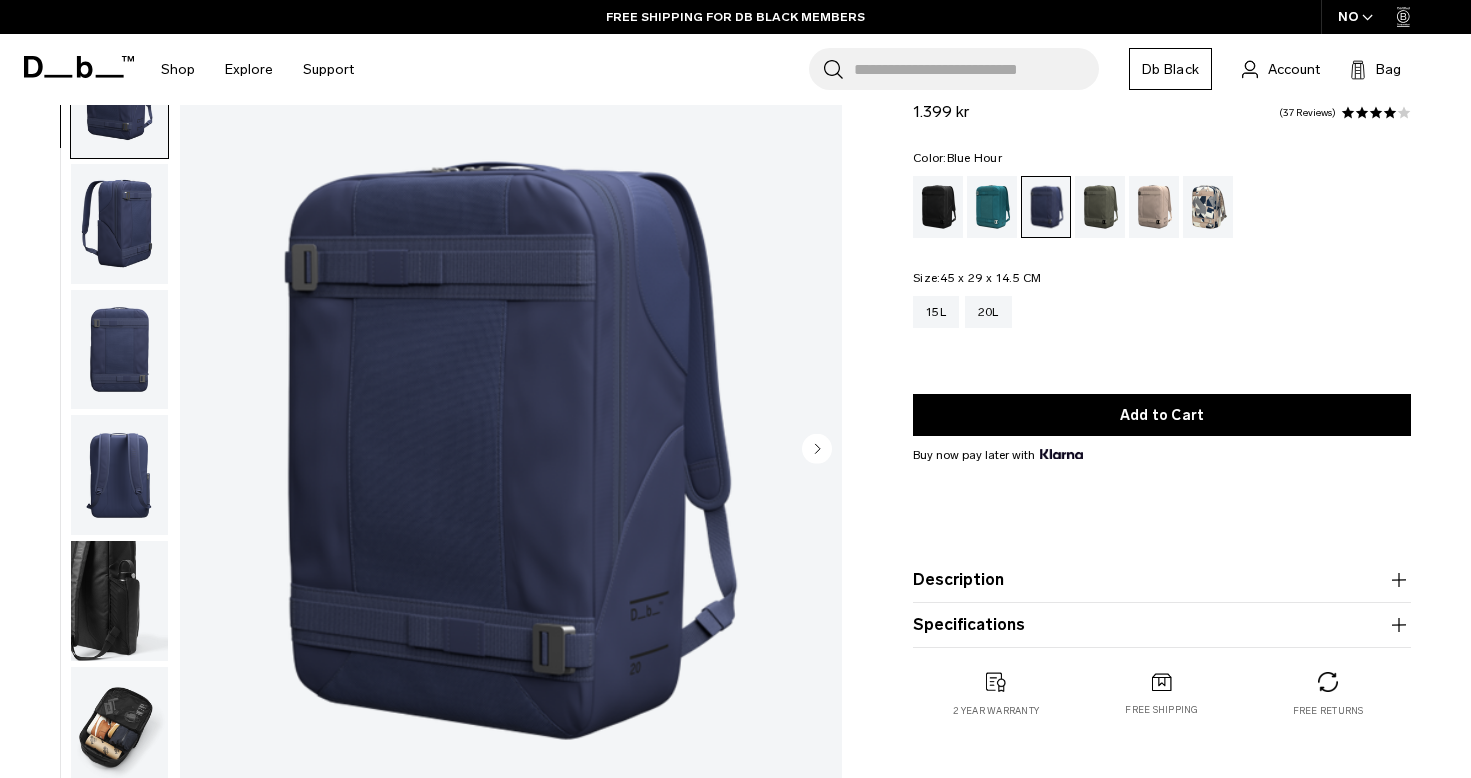 scroll, scrollTop: 100, scrollLeft: 0, axis: vertical 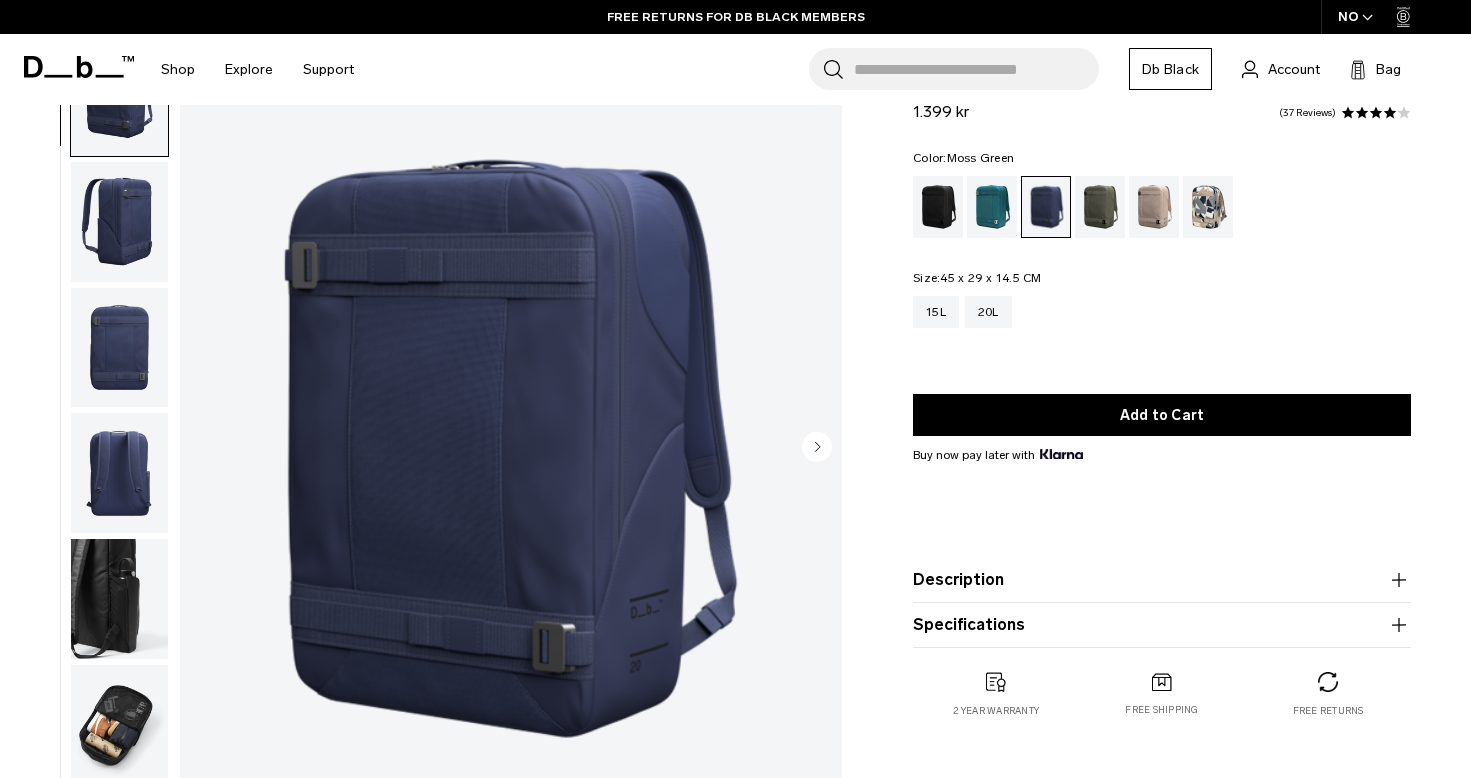 click at bounding box center [1100, 207] 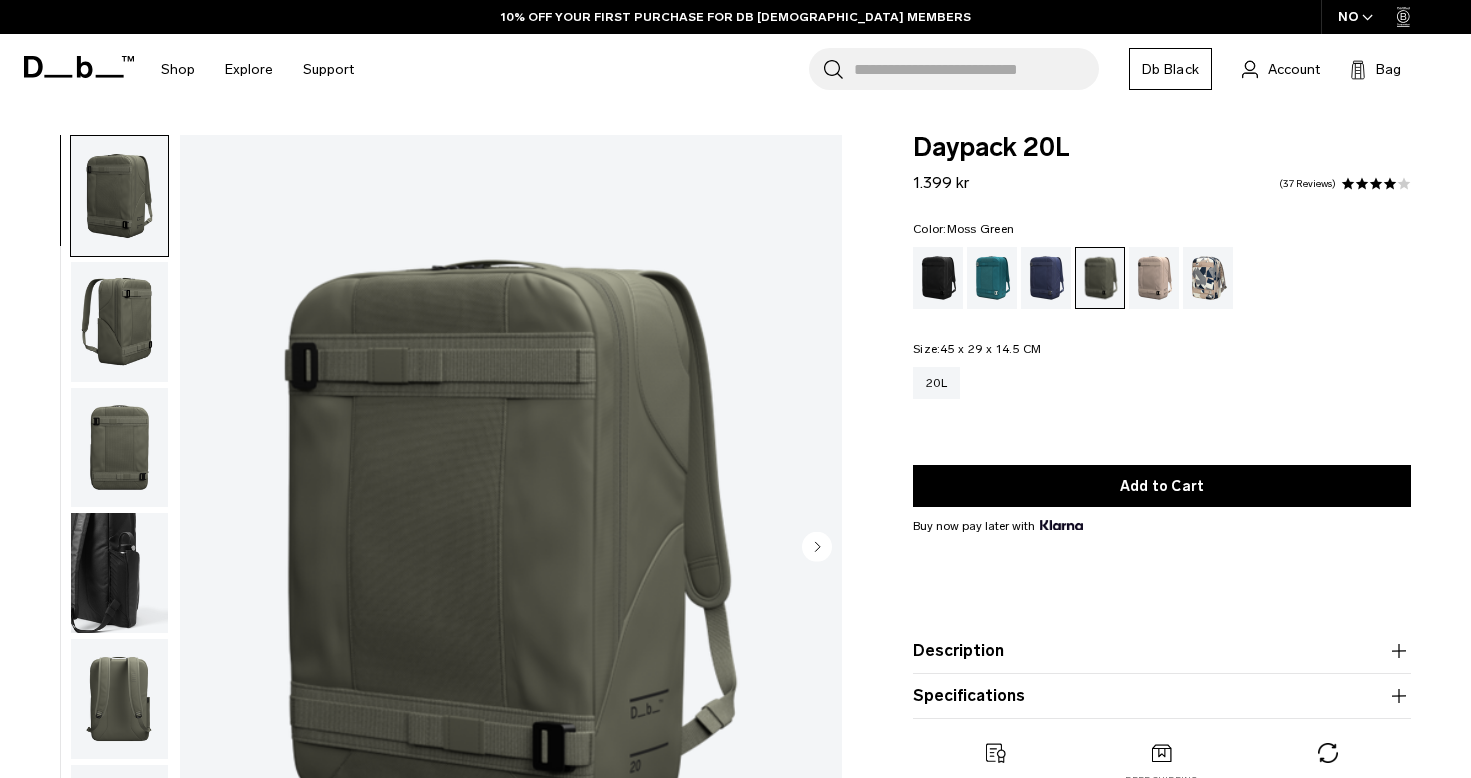 scroll, scrollTop: 260, scrollLeft: 0, axis: vertical 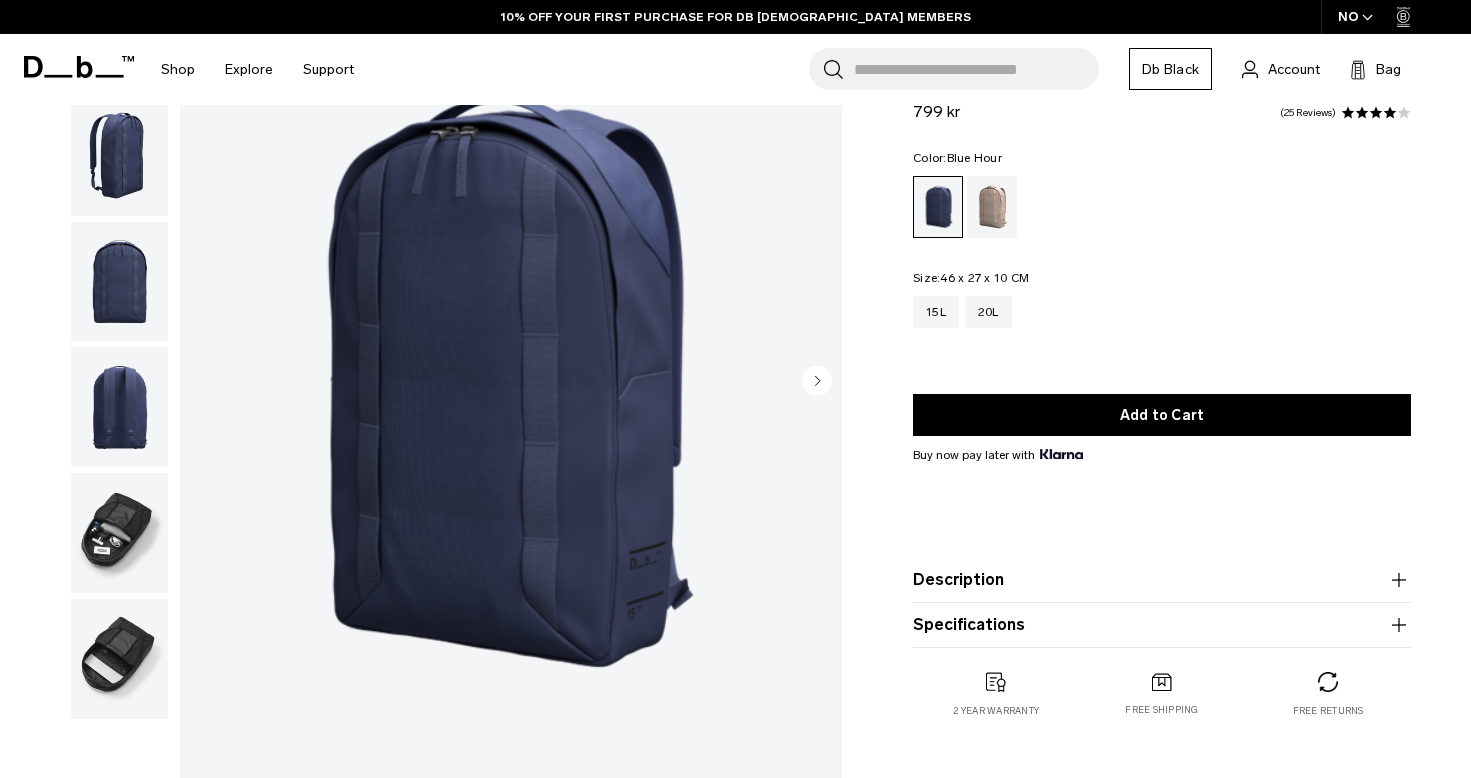 click at bounding box center (119, 533) 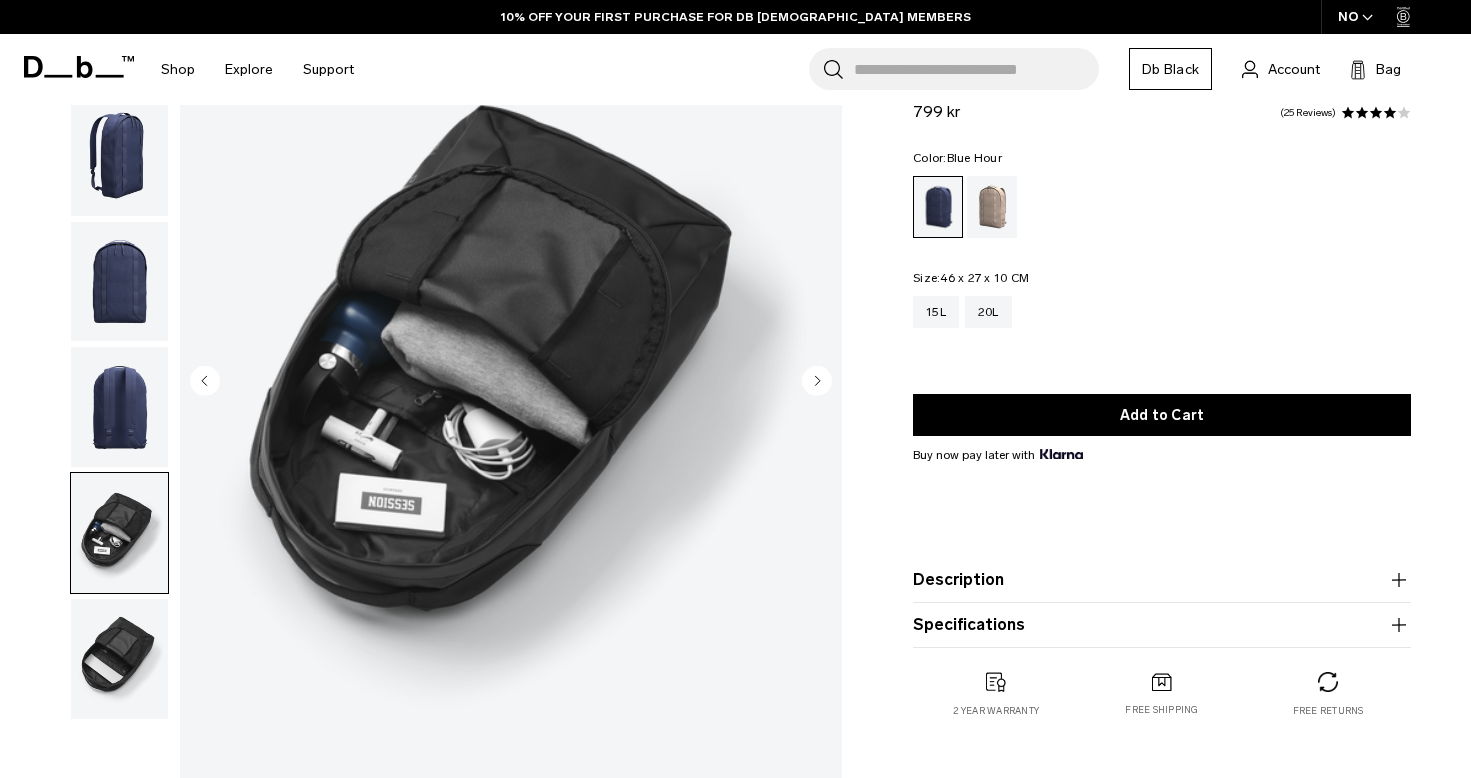 click at bounding box center (119, 407) 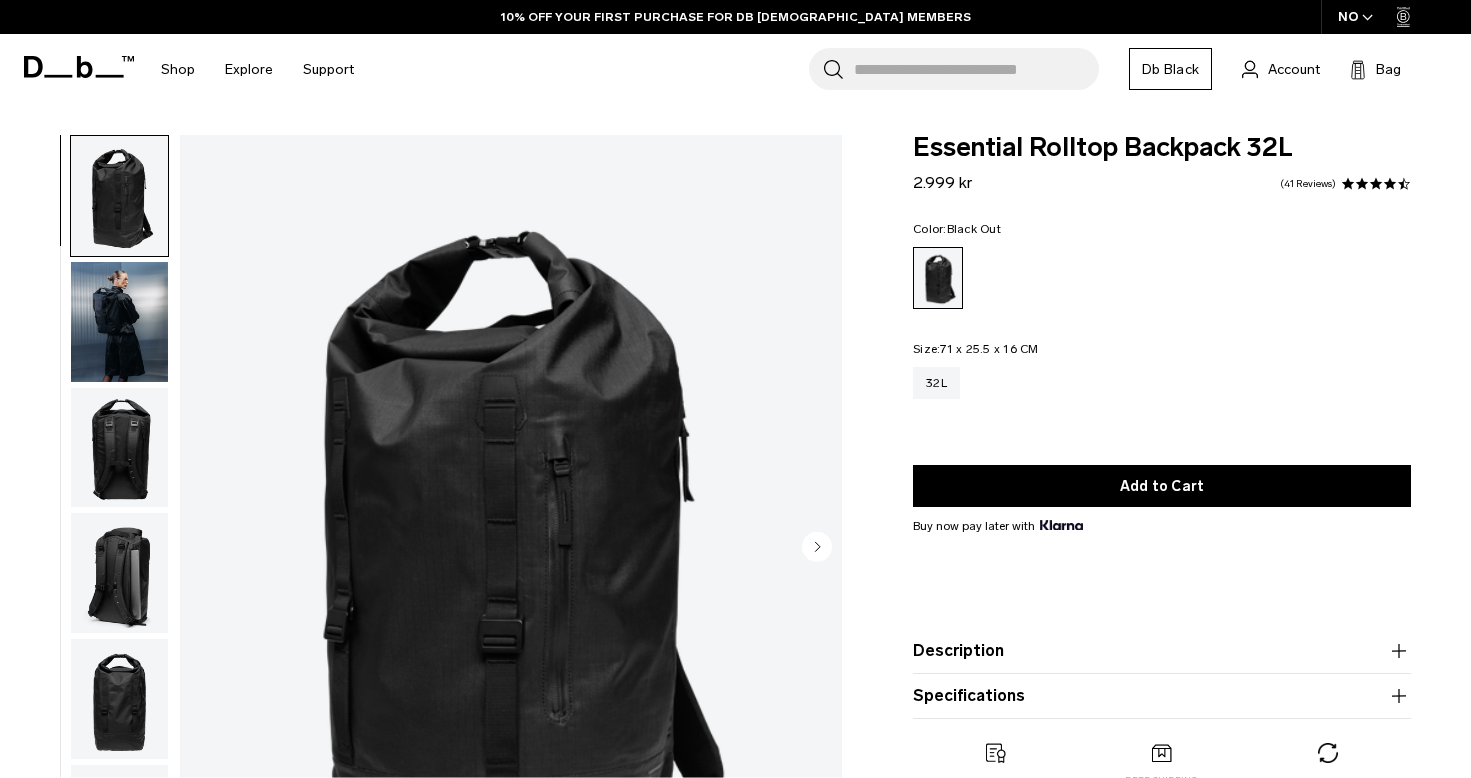 scroll, scrollTop: 0, scrollLeft: 0, axis: both 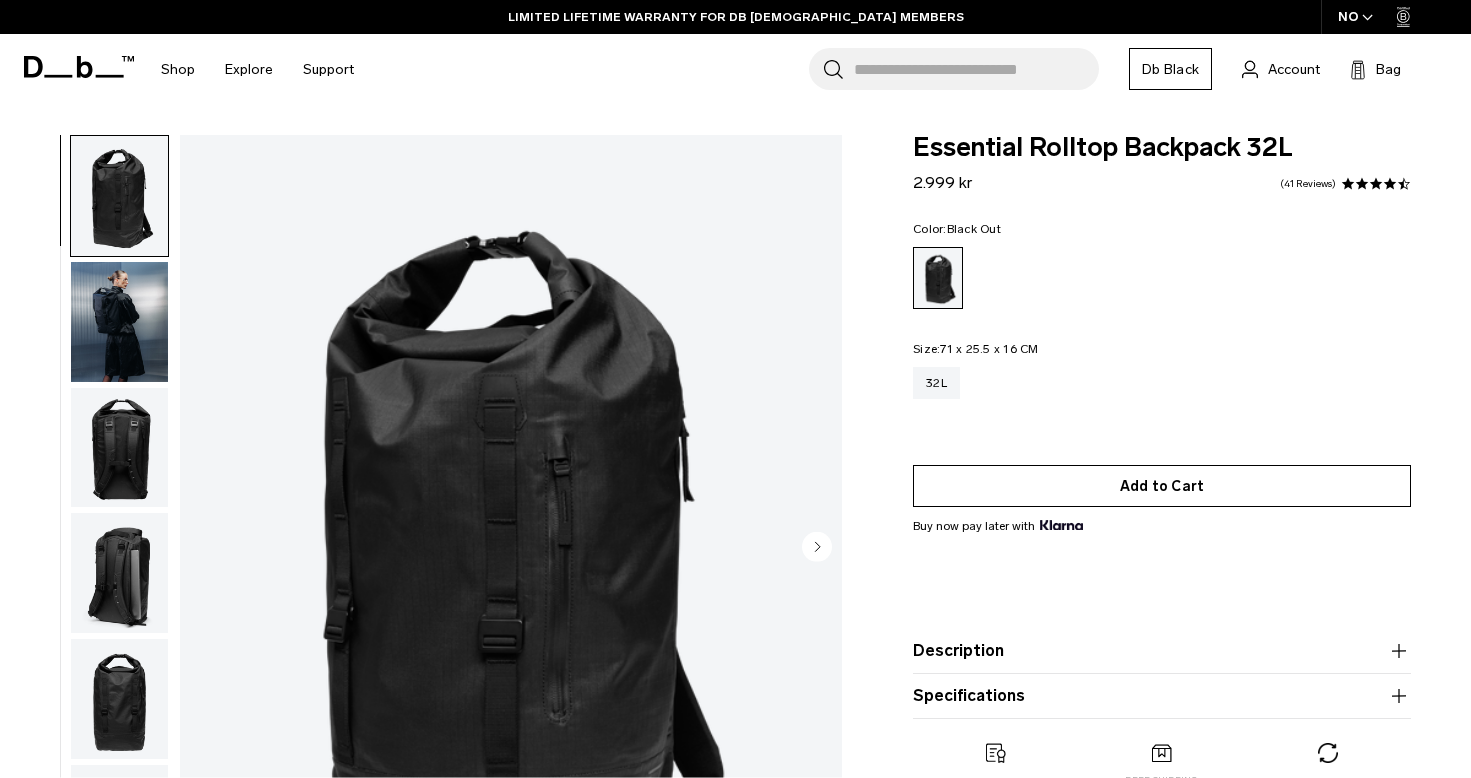 click on "Add to Cart" at bounding box center (1162, 486) 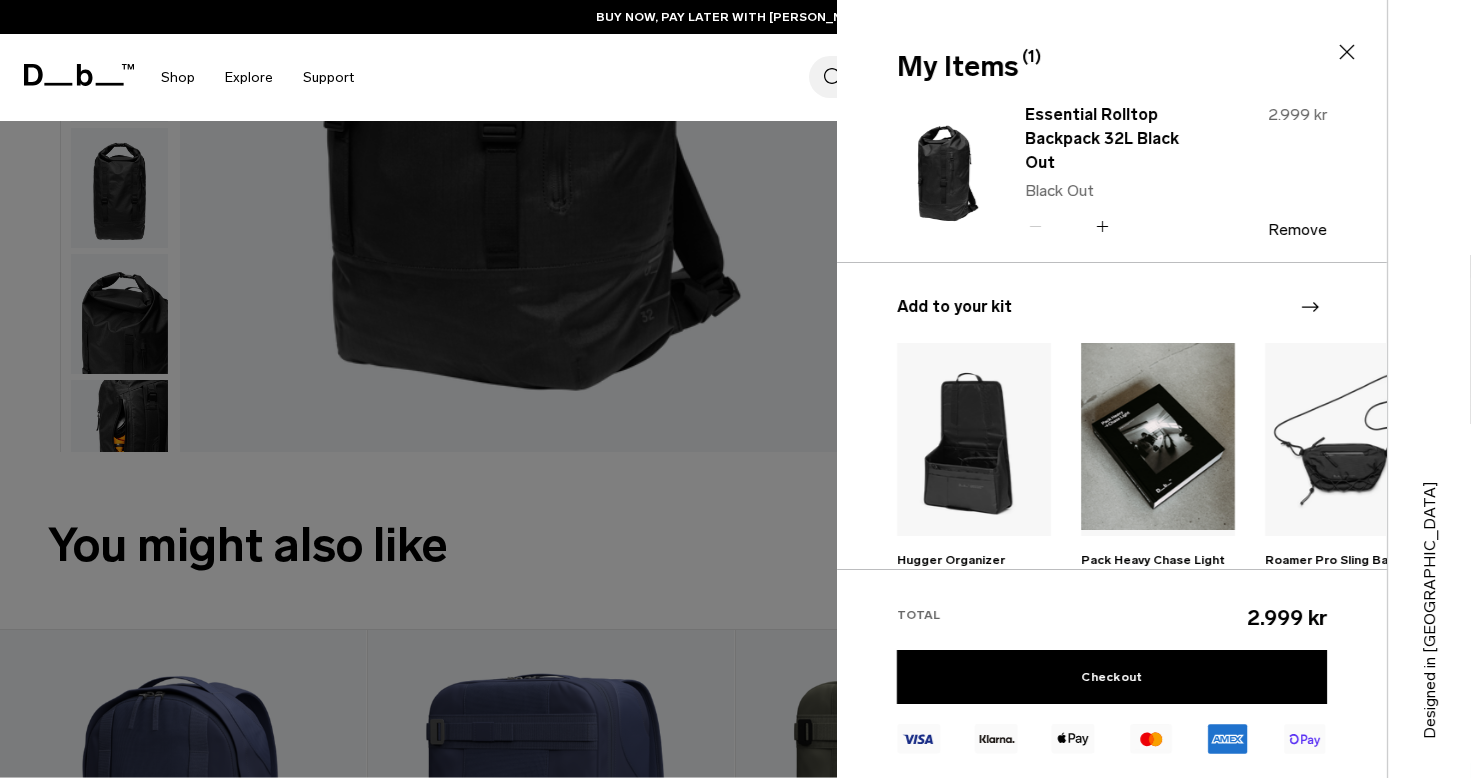 scroll, scrollTop: 509, scrollLeft: 0, axis: vertical 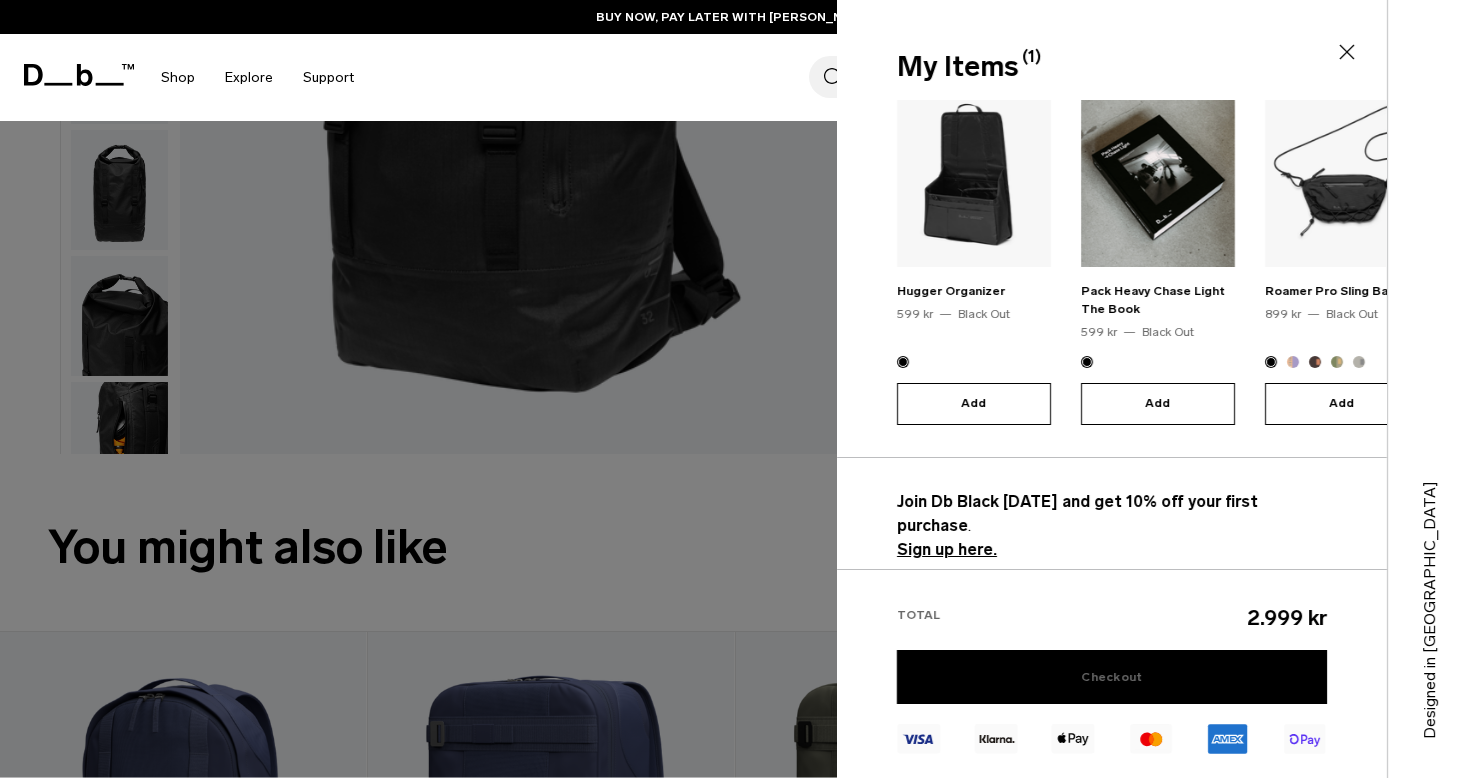 click on "Checkout" at bounding box center (1112, 677) 